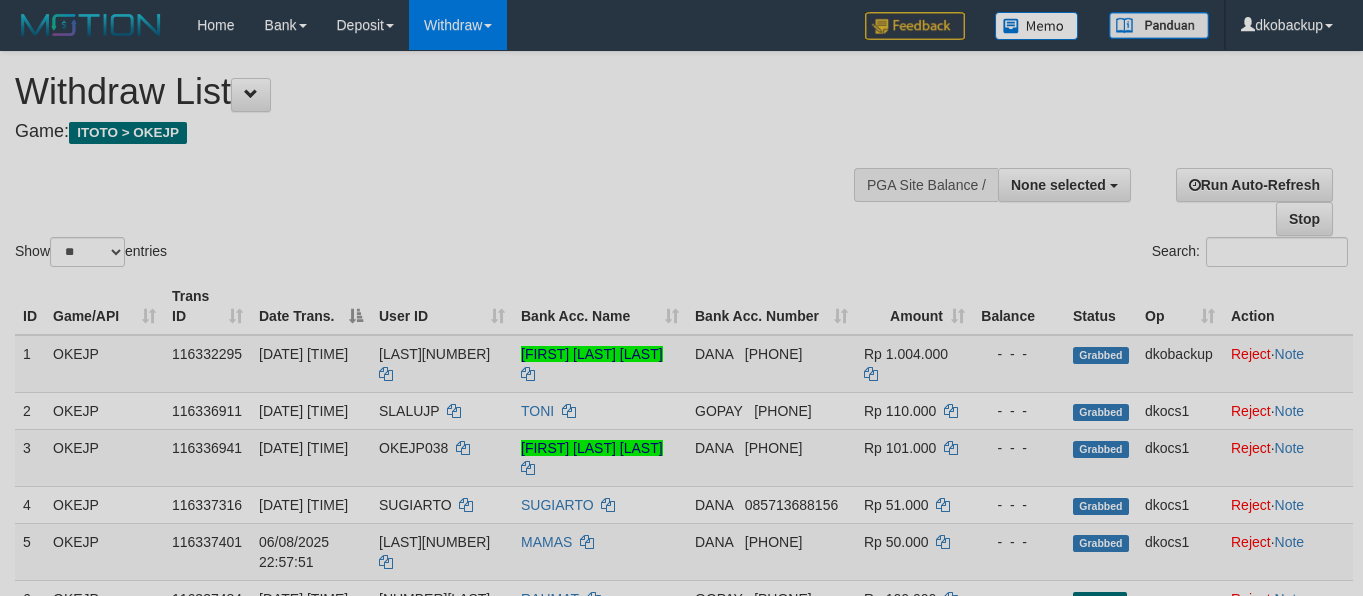 select 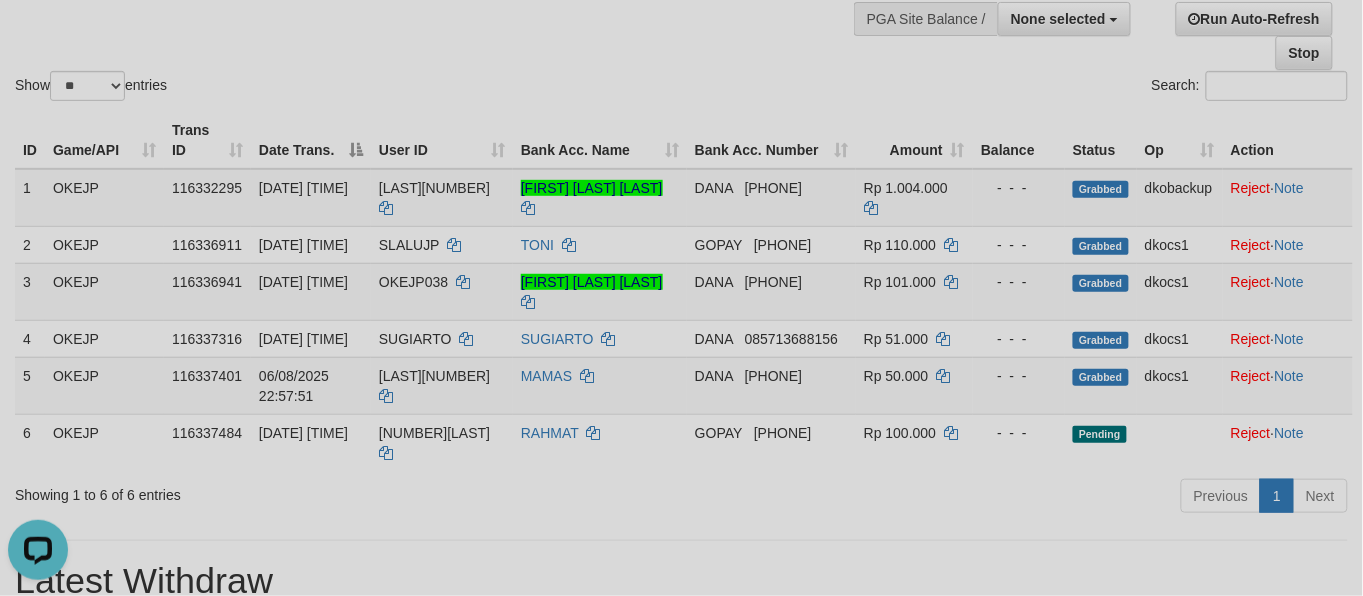 scroll, scrollTop: 0, scrollLeft: 0, axis: both 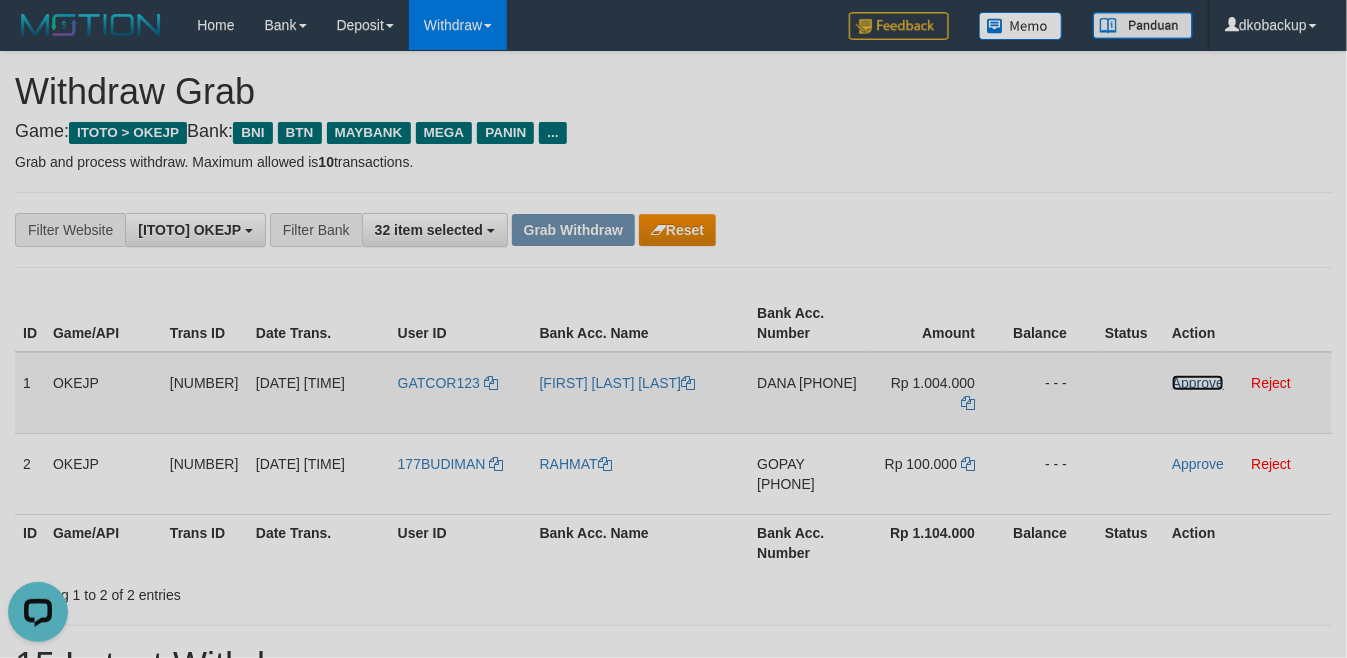 click on "Approve" at bounding box center [1198, 383] 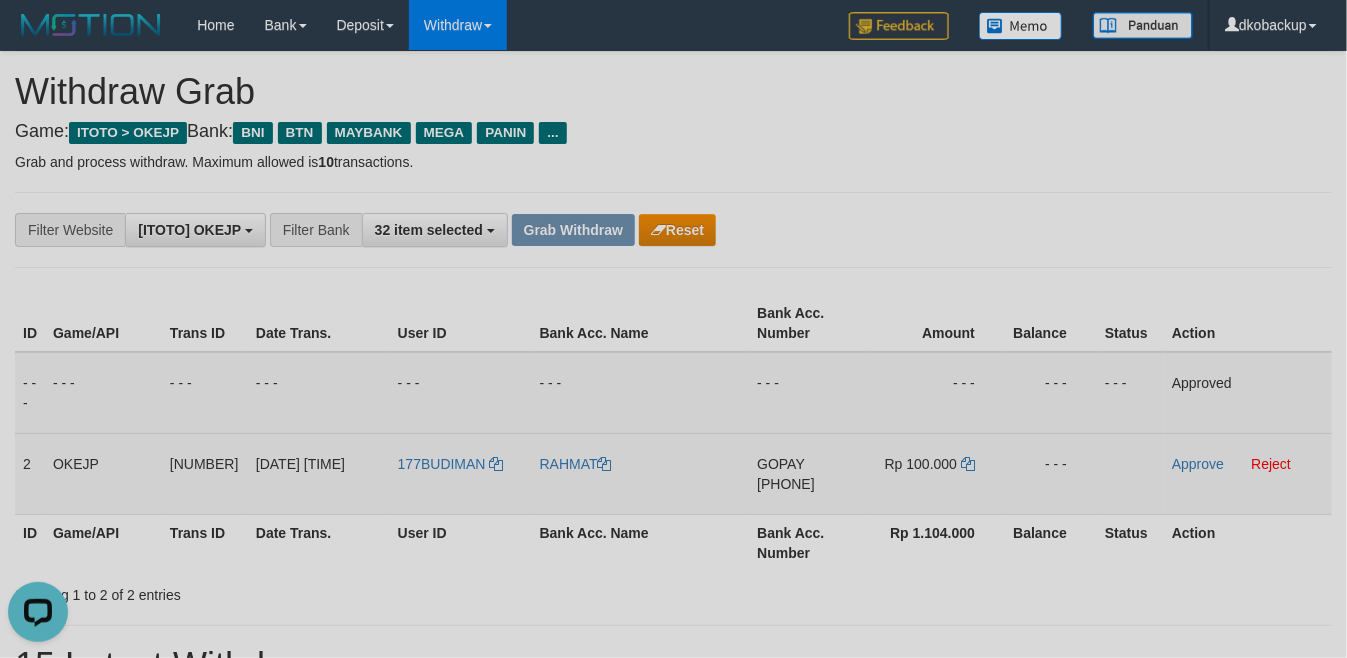 click on "177BUDIMAN" at bounding box center (461, 473) 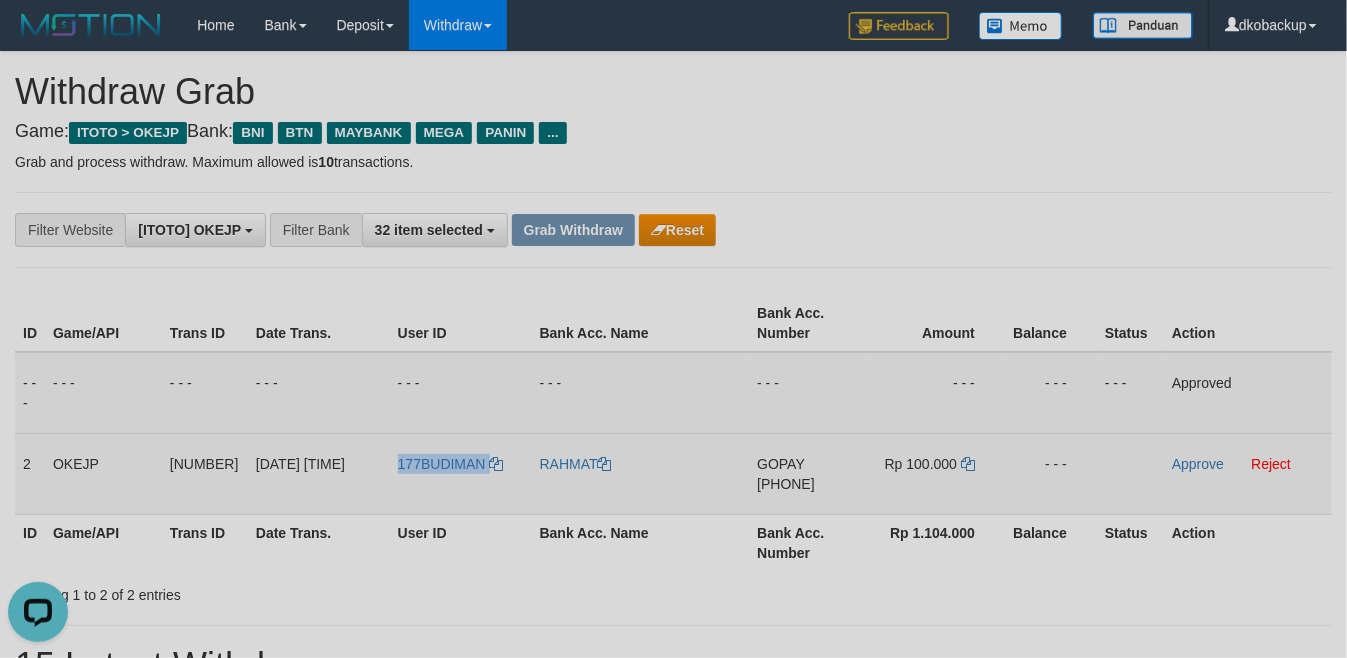 click on "177BUDIMAN" at bounding box center (461, 473) 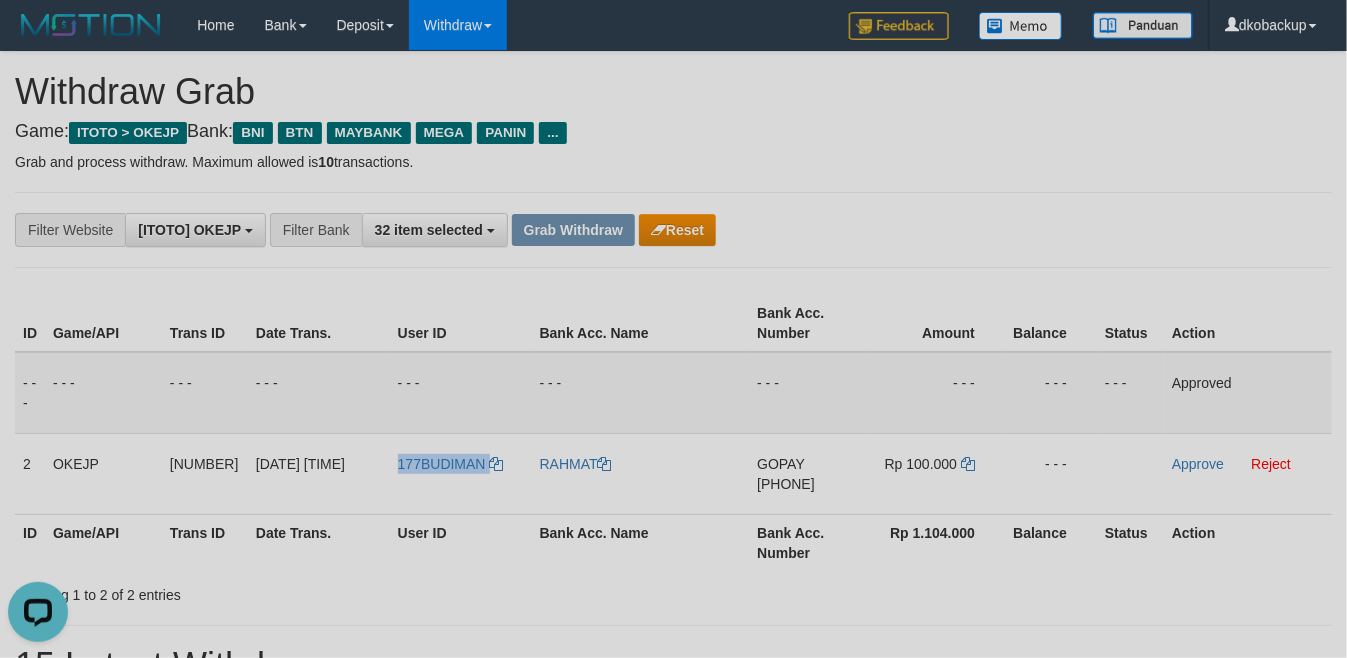 copy on "177BUDIMAN" 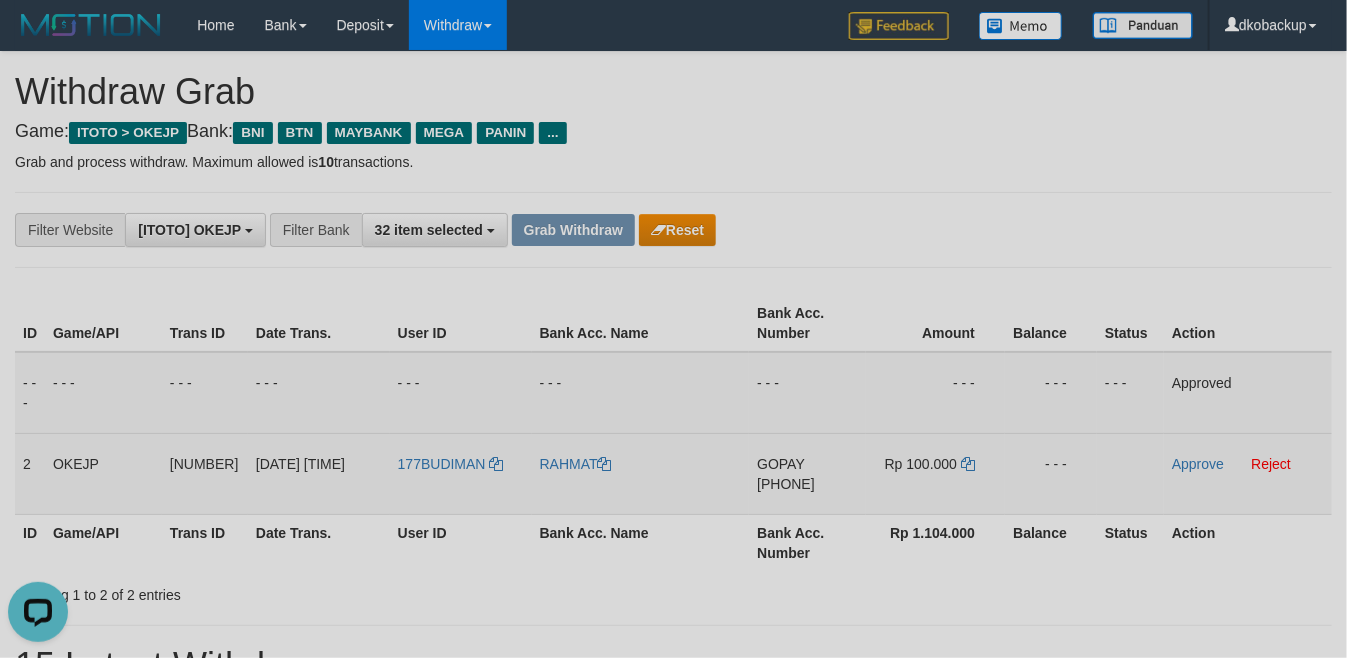 click on "GOPAY
087798154271" at bounding box center (807, 473) 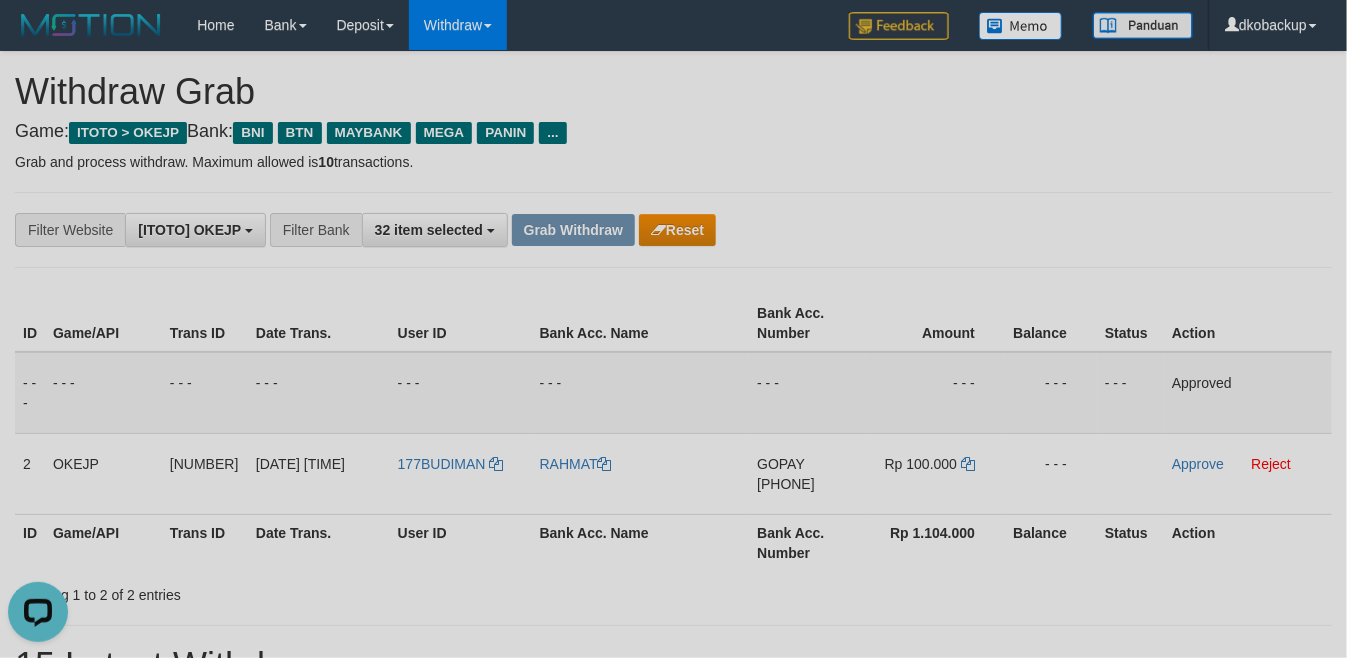 copy on "[PHONE]" 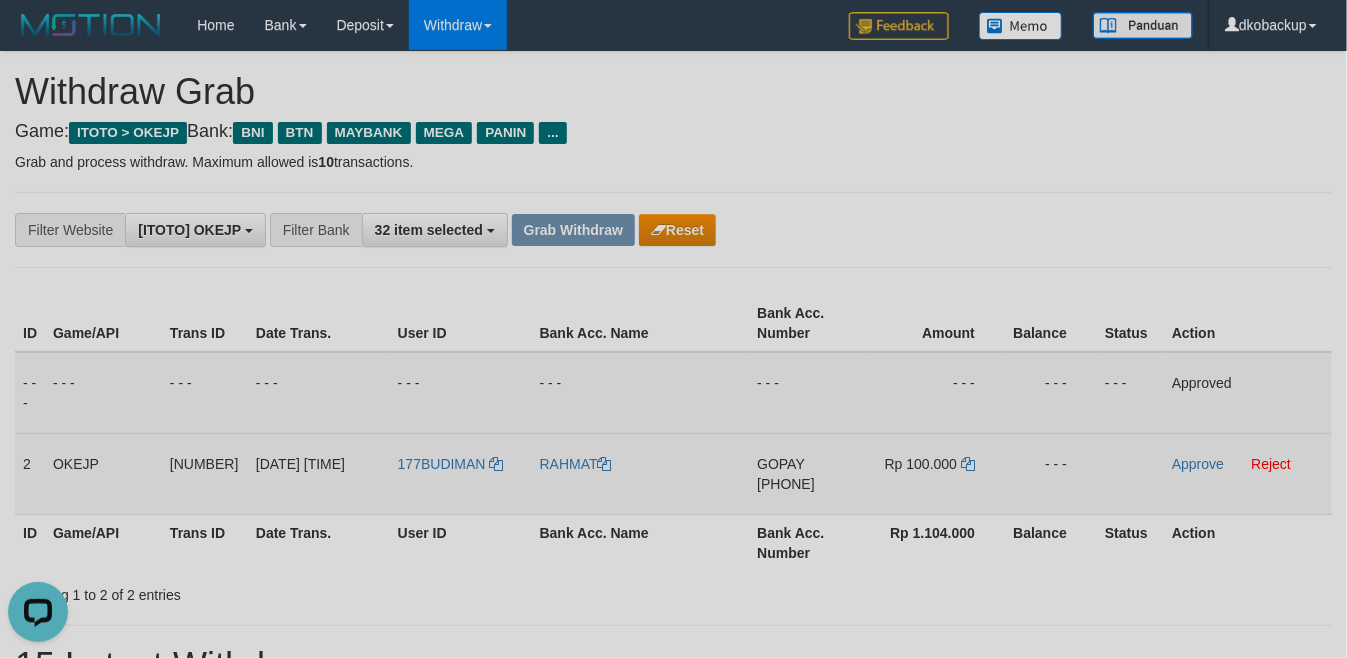 click on "GOPAY
087798154271" at bounding box center (807, 473) 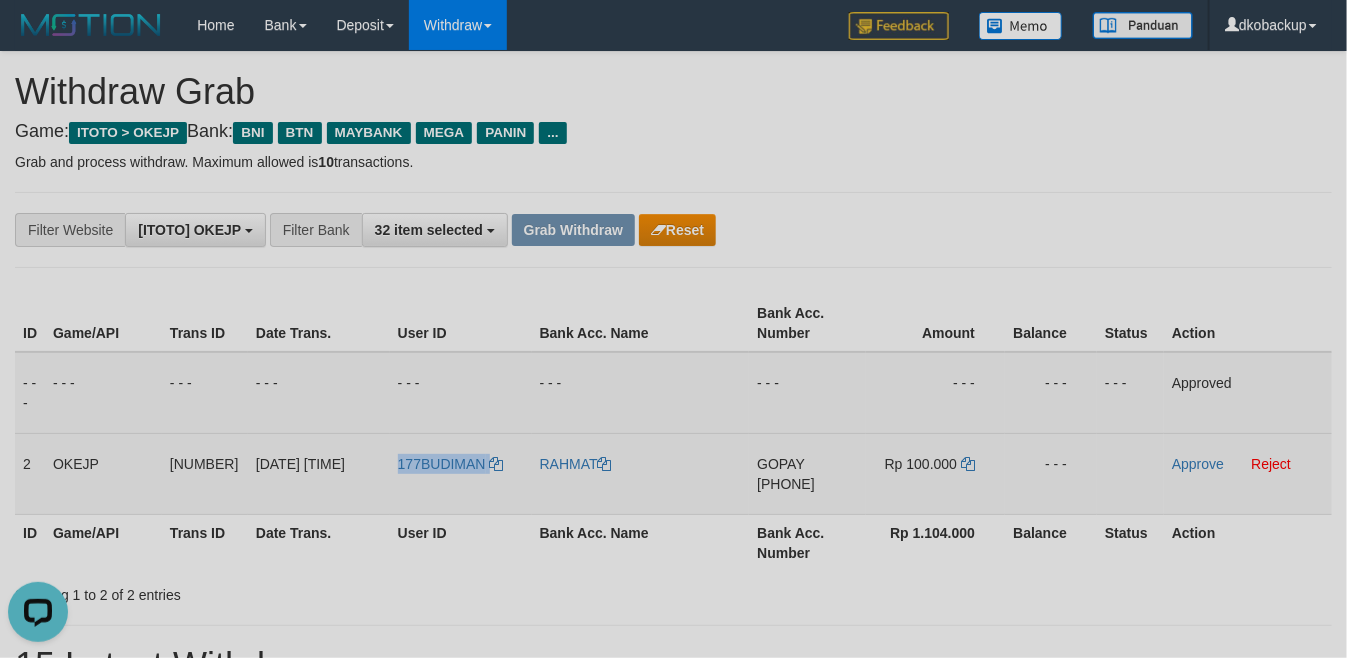 click on "177BUDIMAN" at bounding box center [461, 473] 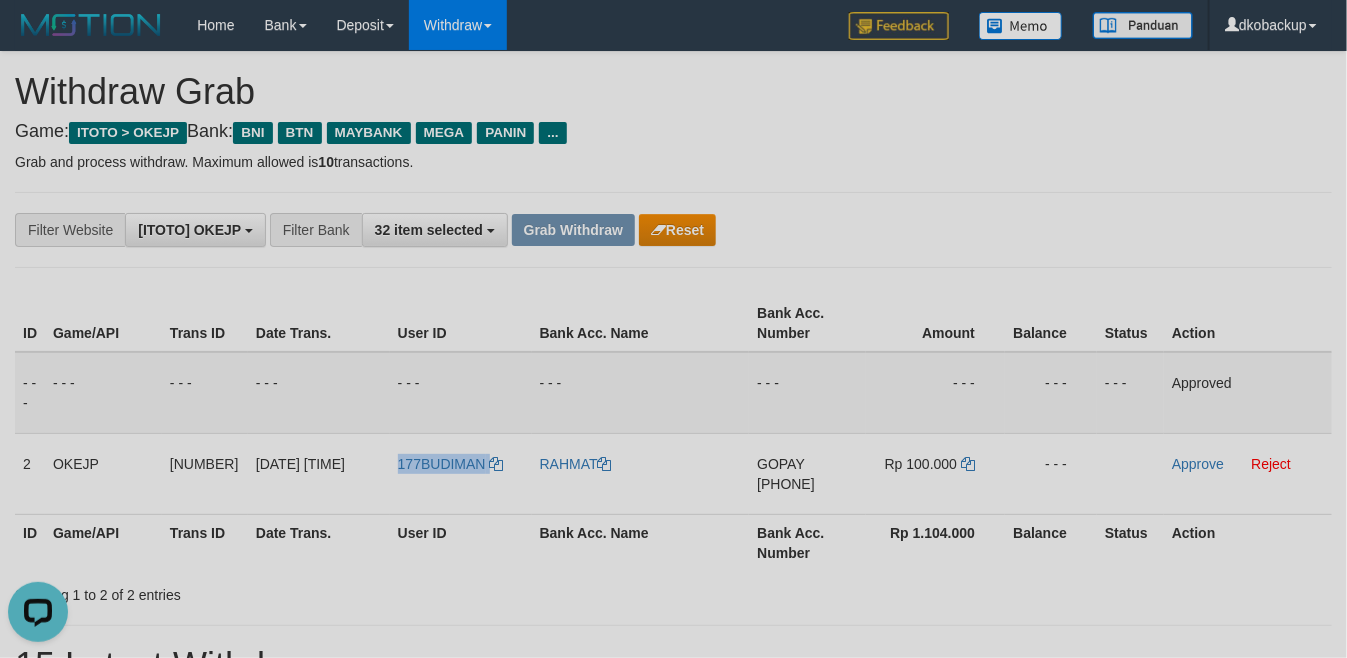 copy on "177BUDIMAN" 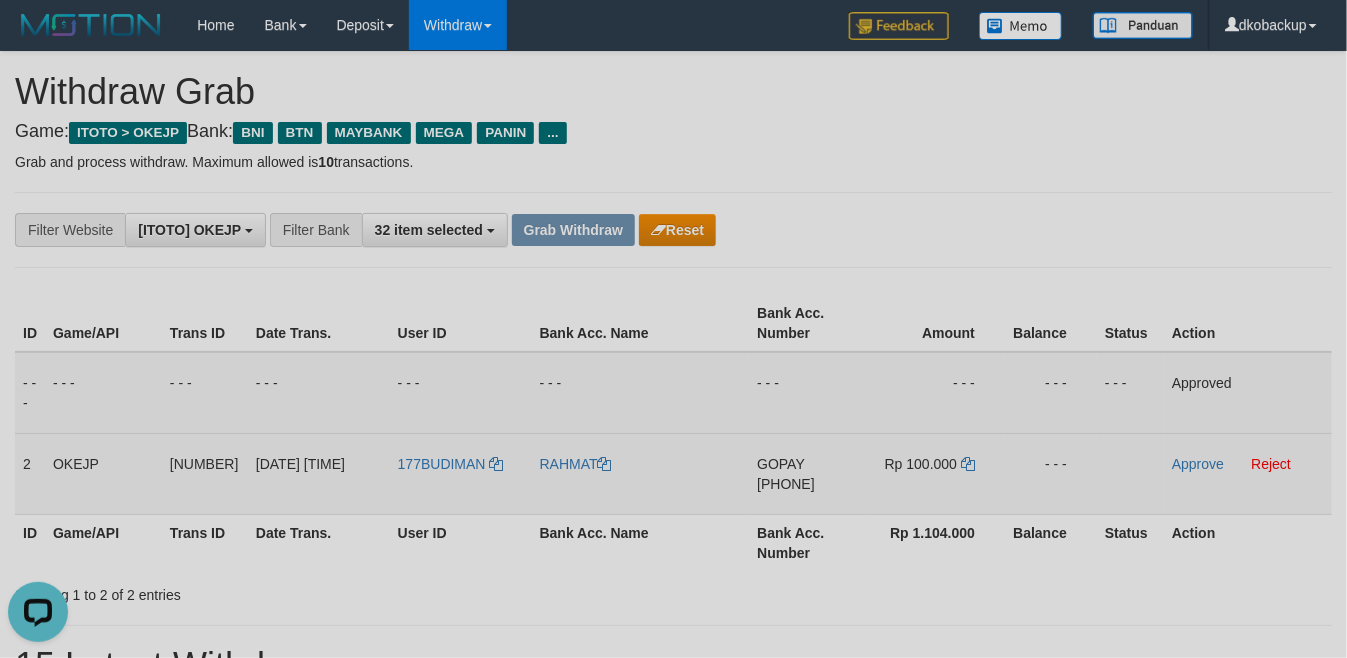 click on "GOPAY
087798154271" at bounding box center (807, 473) 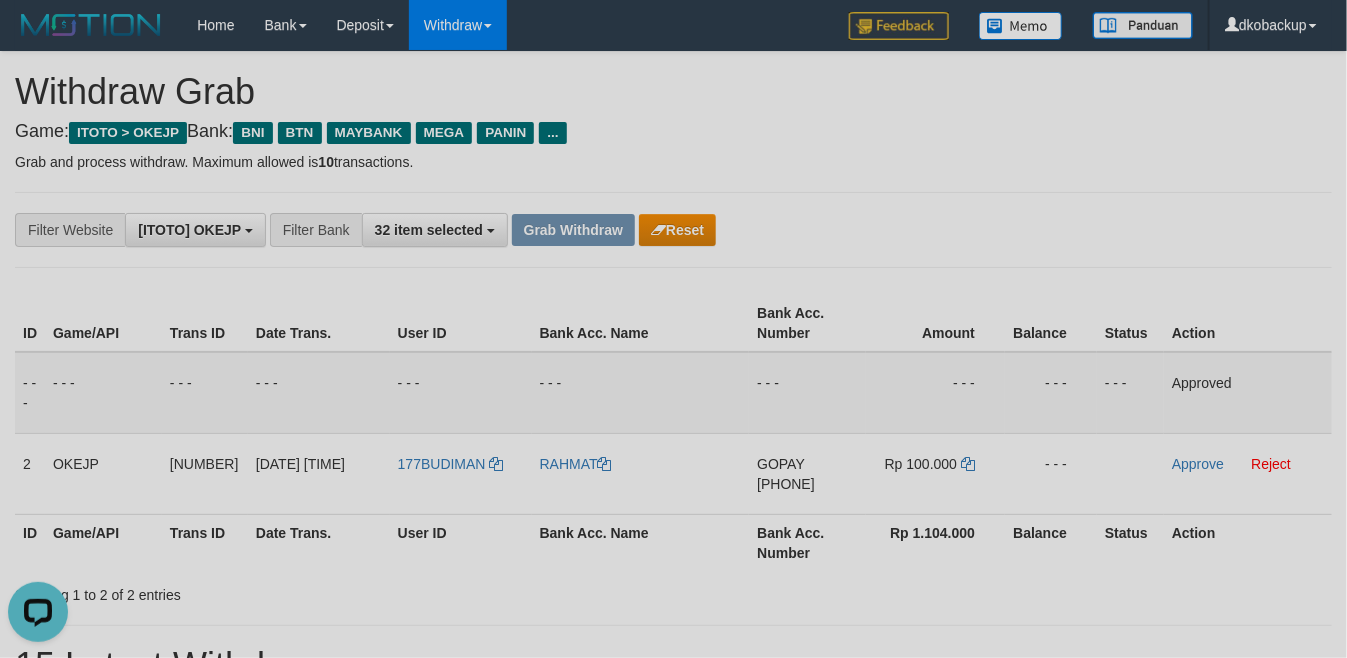 copy on "[PHONE]" 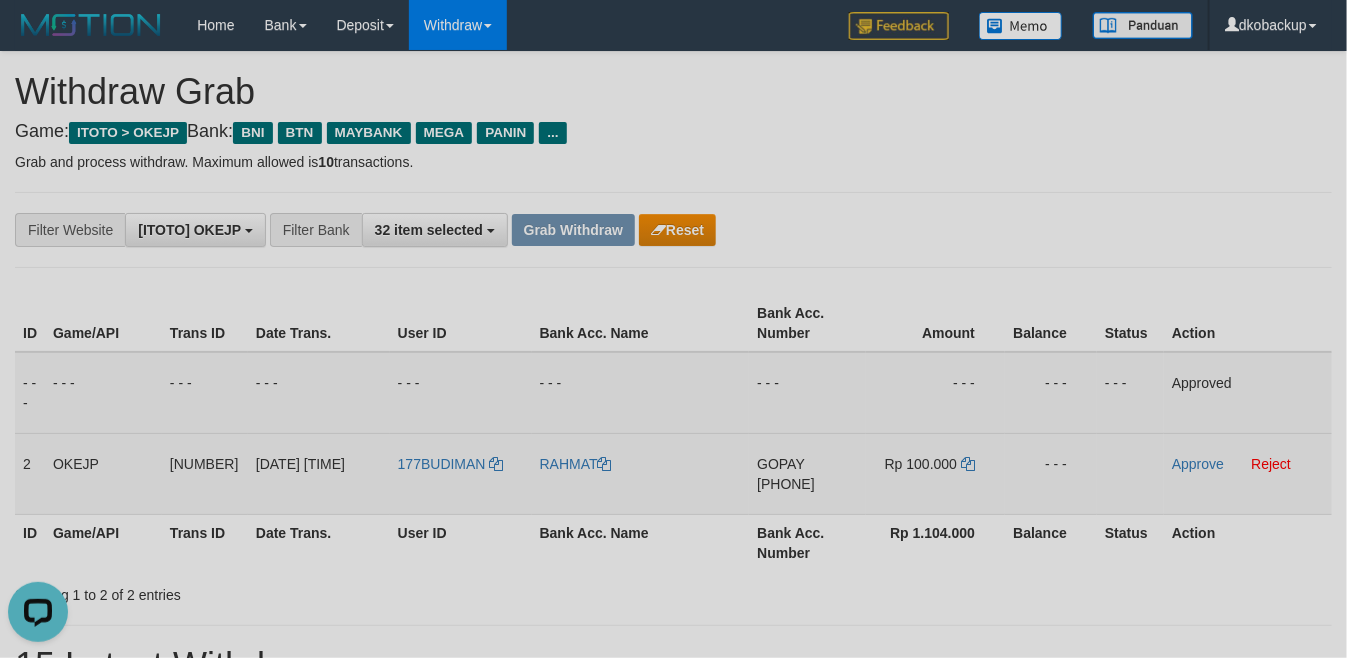 click on "GOPAY
087798154271" at bounding box center [807, 473] 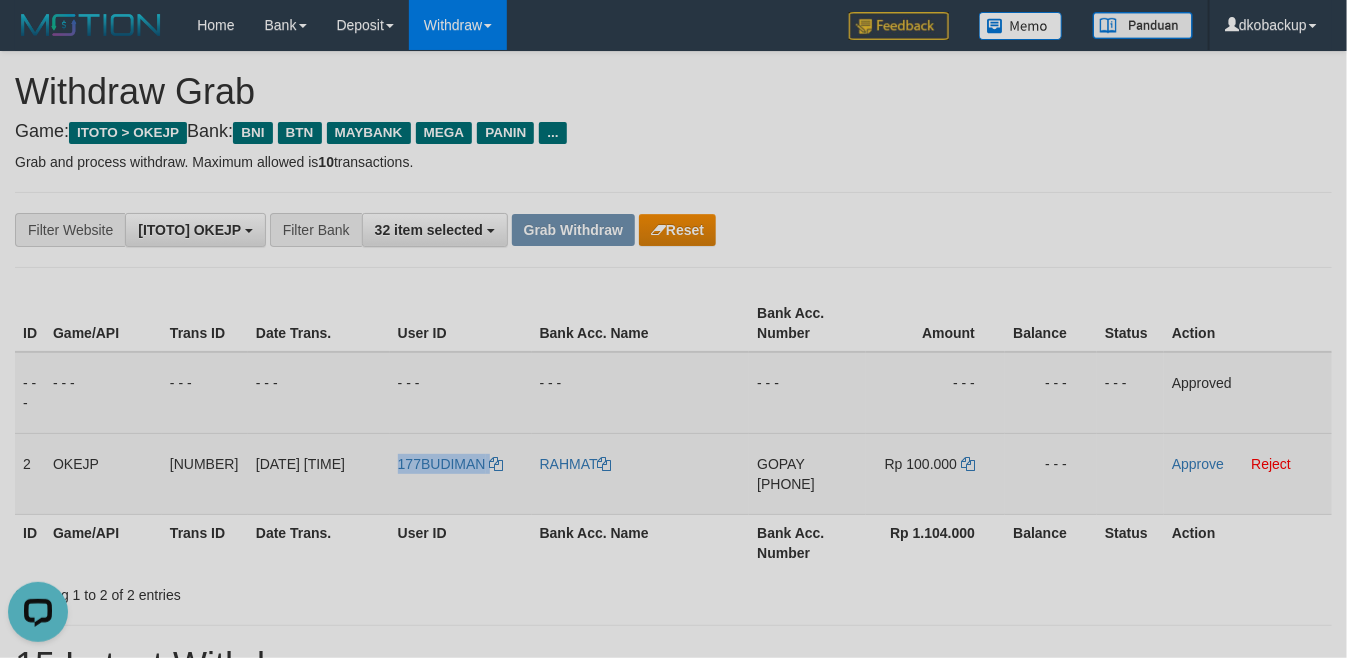 click on "177BUDIMAN" at bounding box center (461, 473) 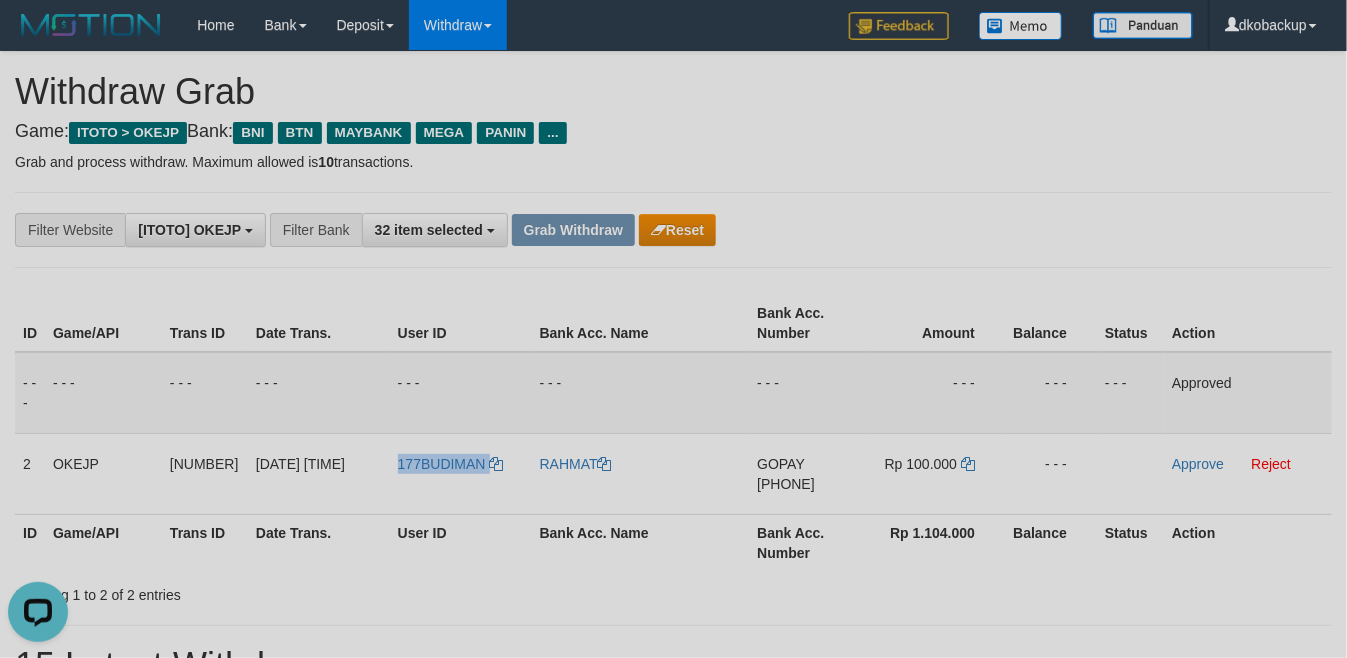copy on "177BUDIMAN" 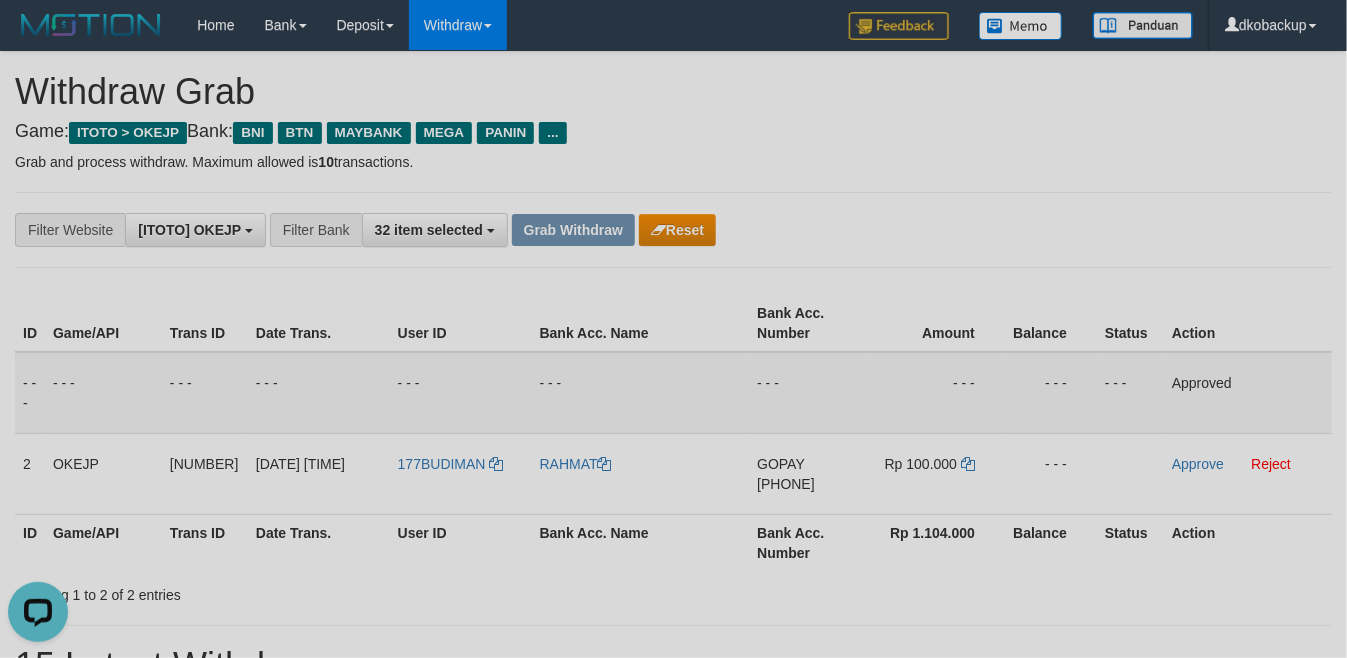 click on "Grab and process withdraw.
Maximum allowed is  10  transactions." at bounding box center [673, 162] 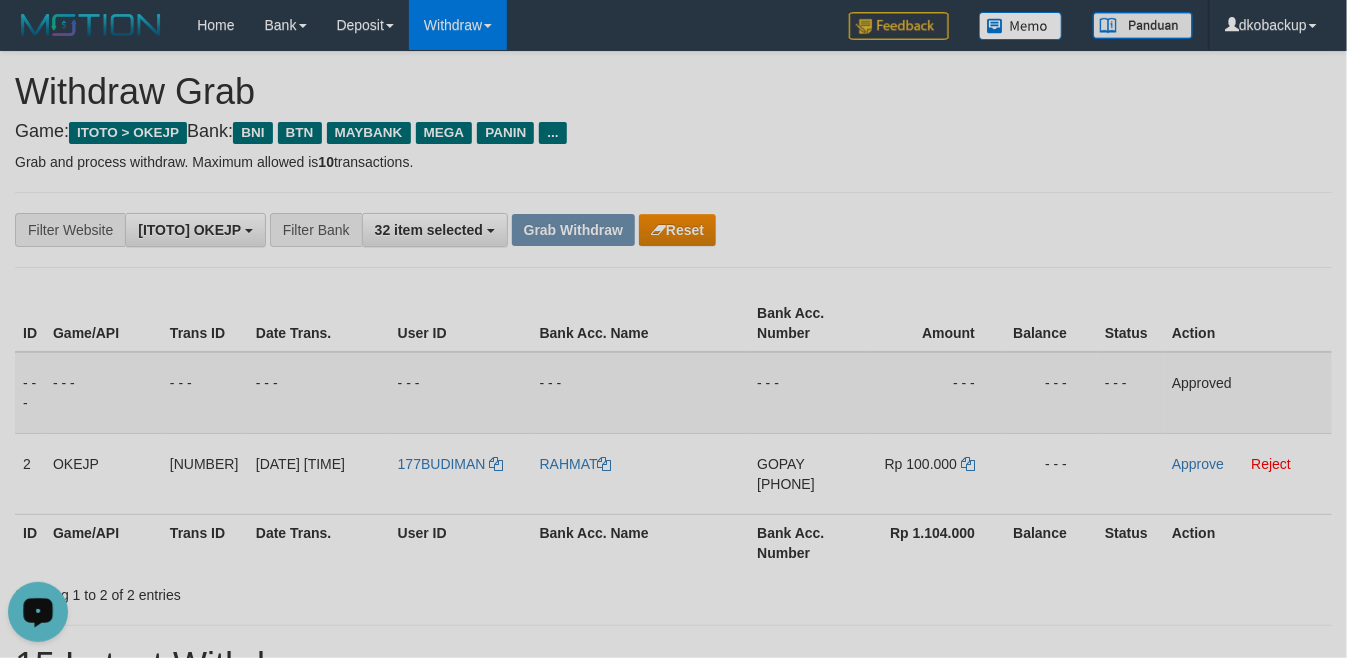 click on "**********" at bounding box center (673, 993) 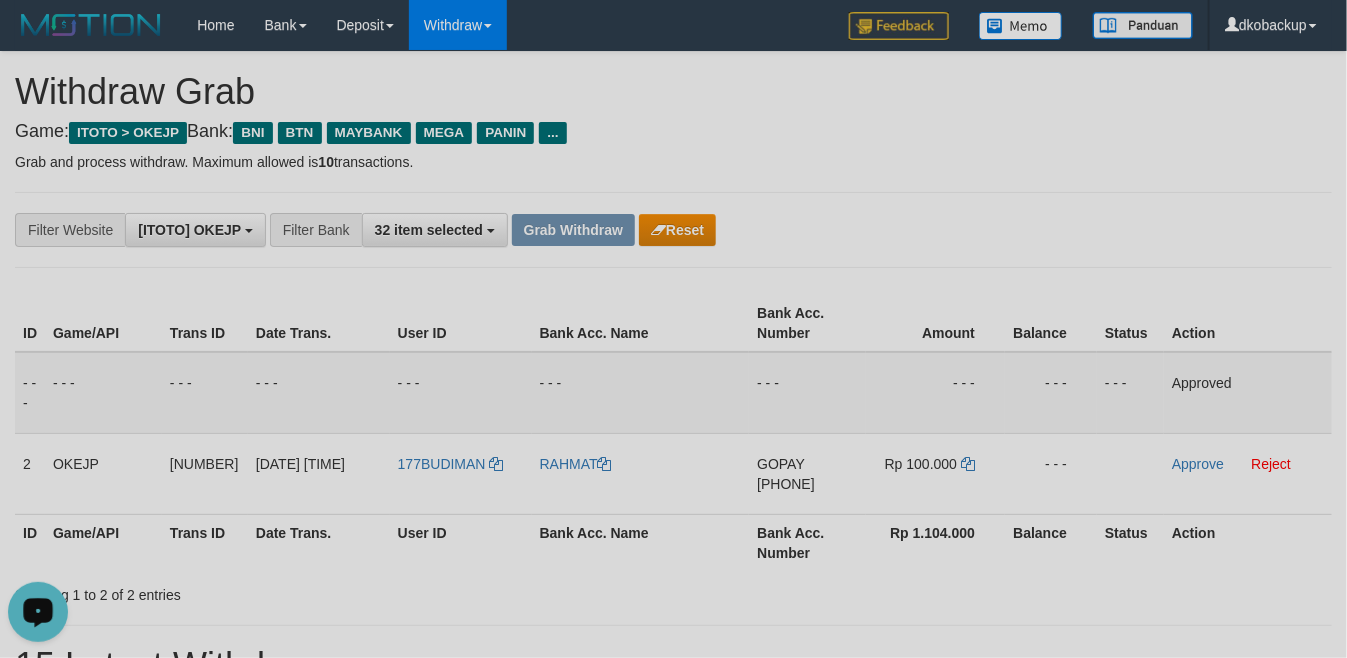 click on "**********" at bounding box center [673, 230] 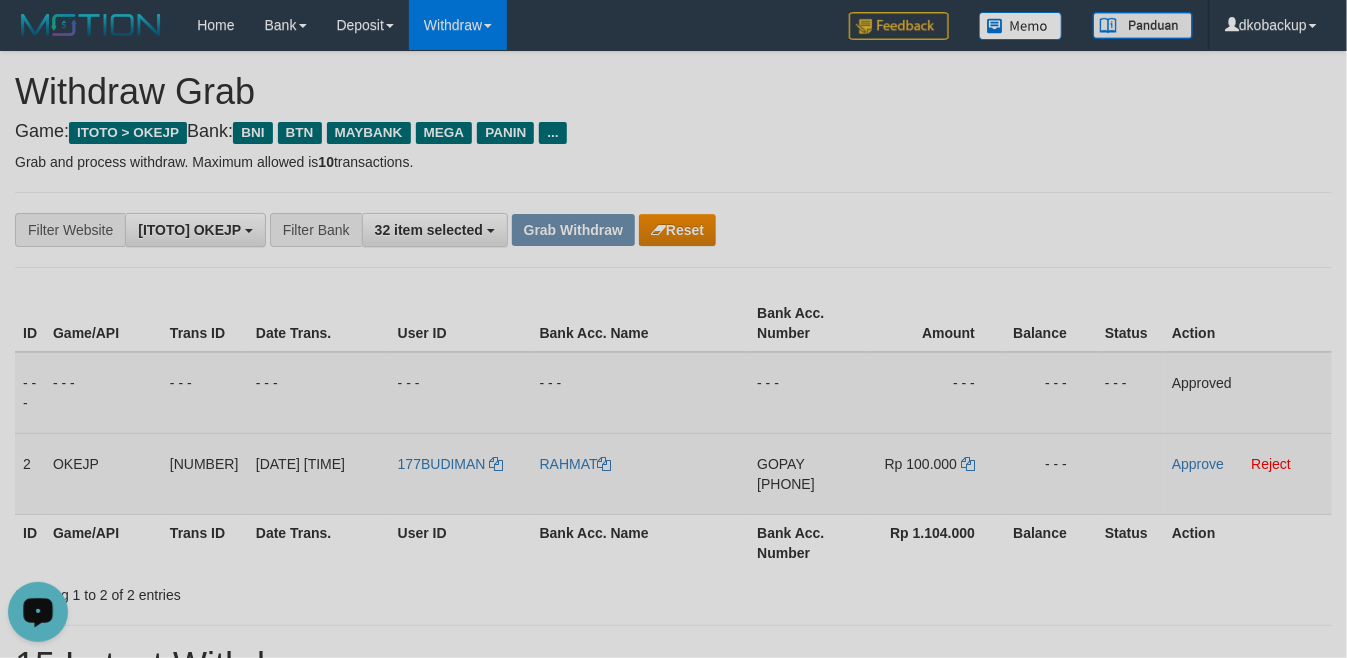 click on "GOPAY
087798154271" at bounding box center (807, 473) 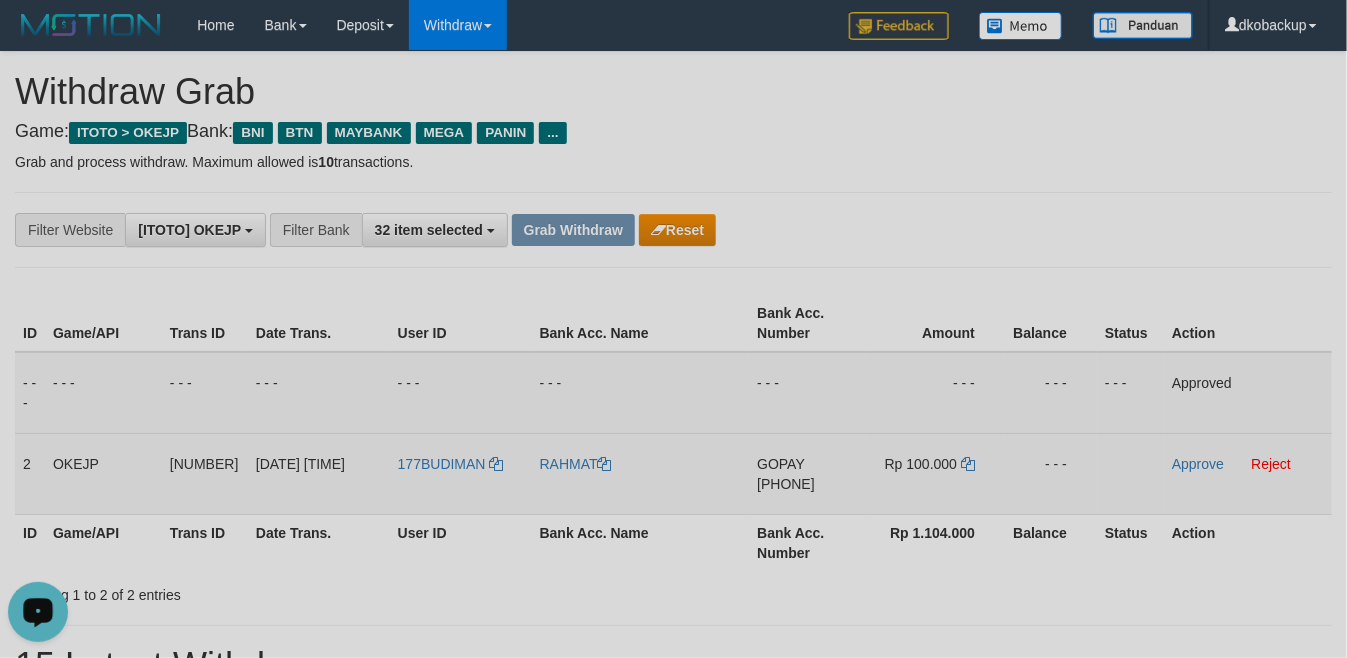 click on "GOPAY
087798154271" at bounding box center [807, 473] 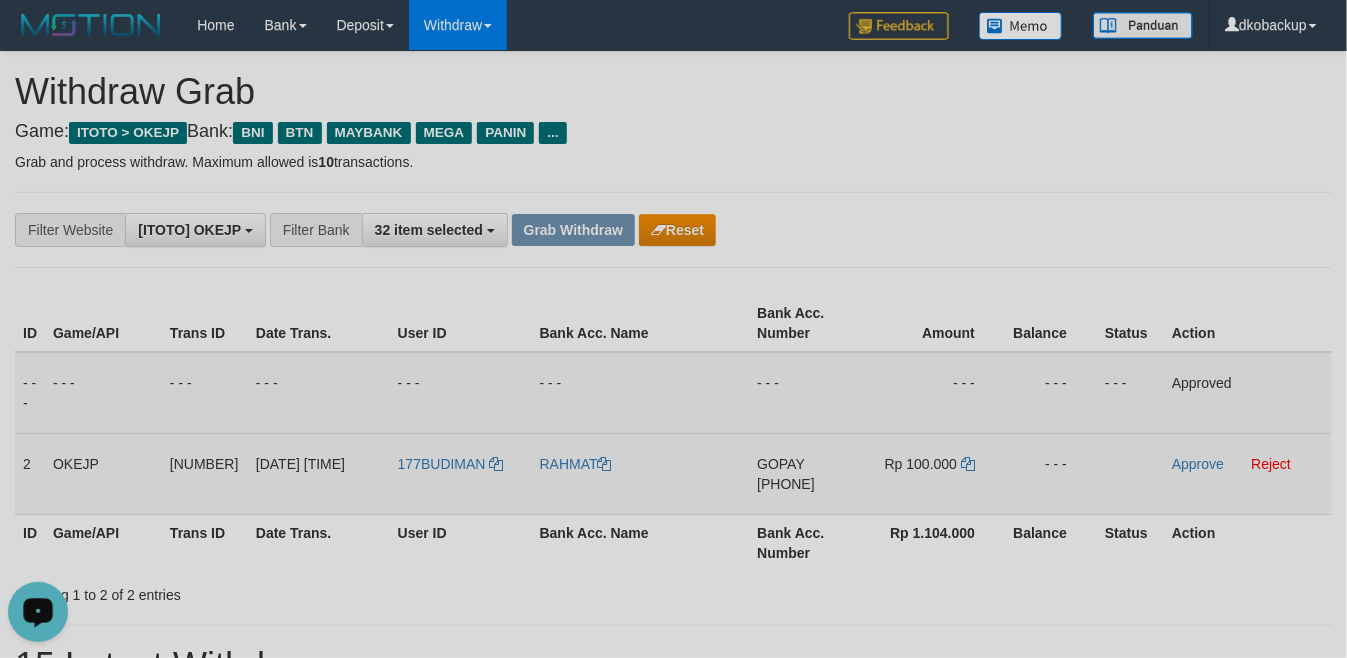 click on "[PHONE]" at bounding box center [786, 484] 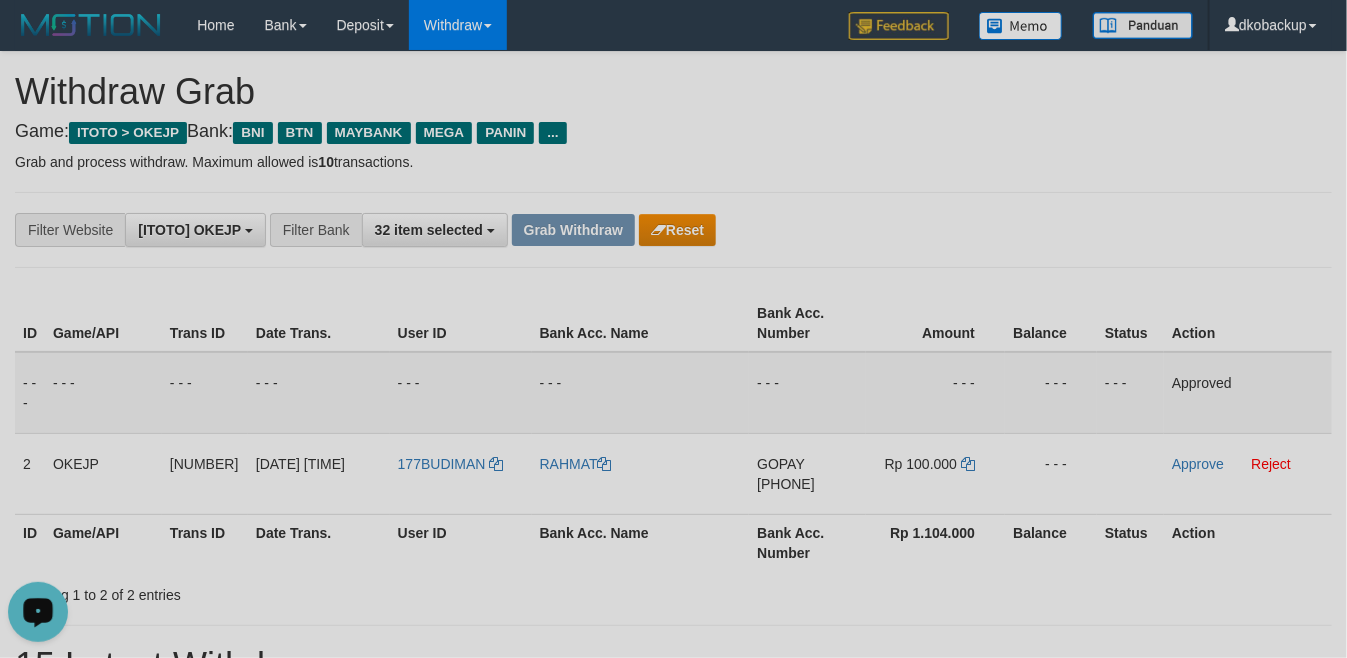 copy on "[PHONE]" 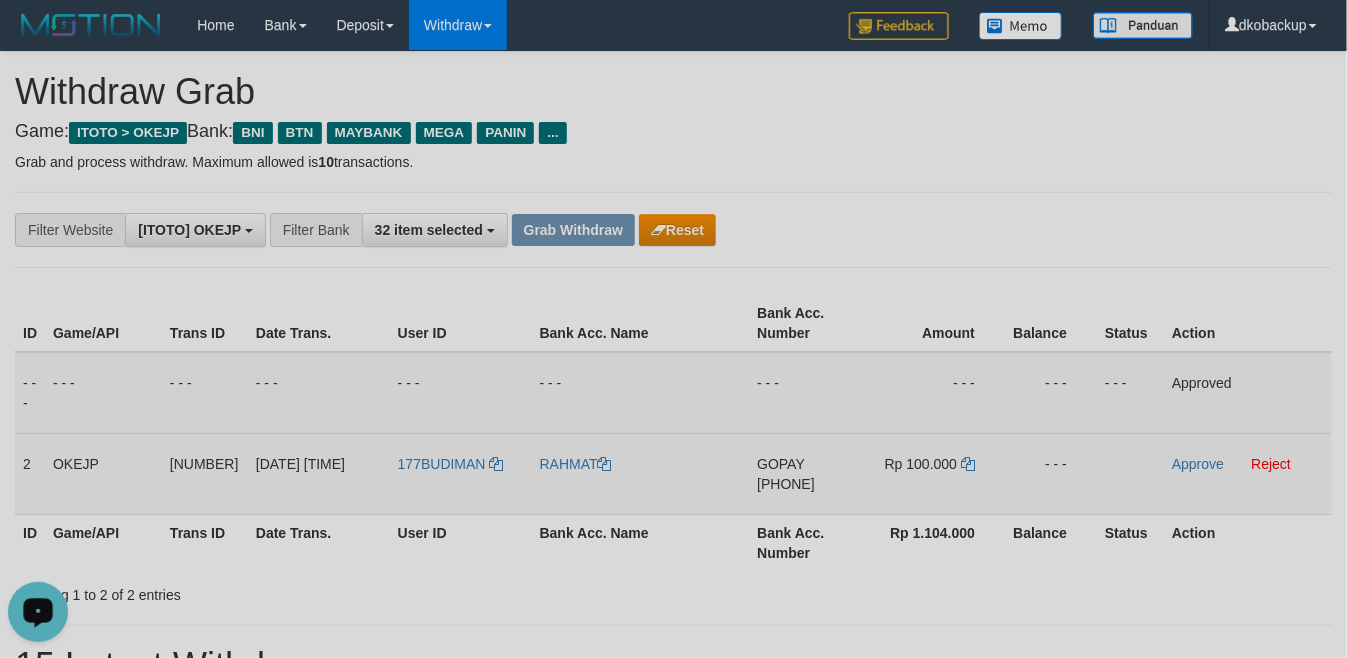click on "177BUDIMAN" at bounding box center (461, 473) 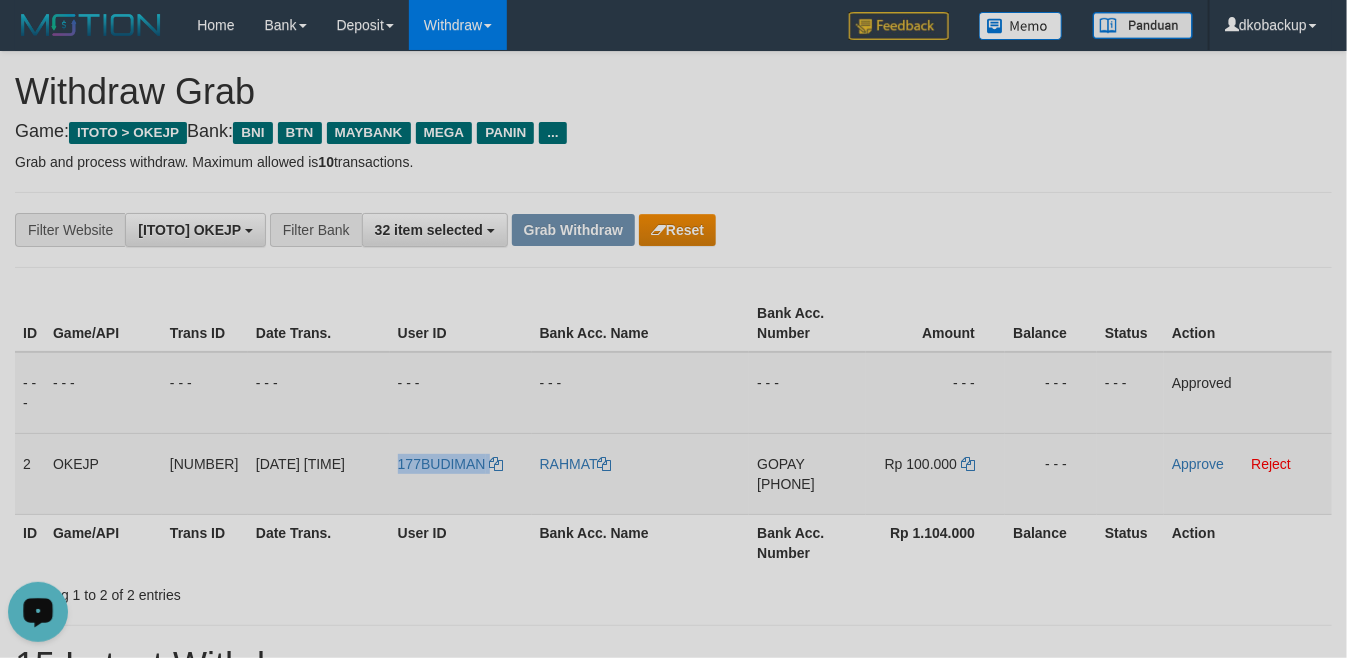 click on "177BUDIMAN" at bounding box center (461, 473) 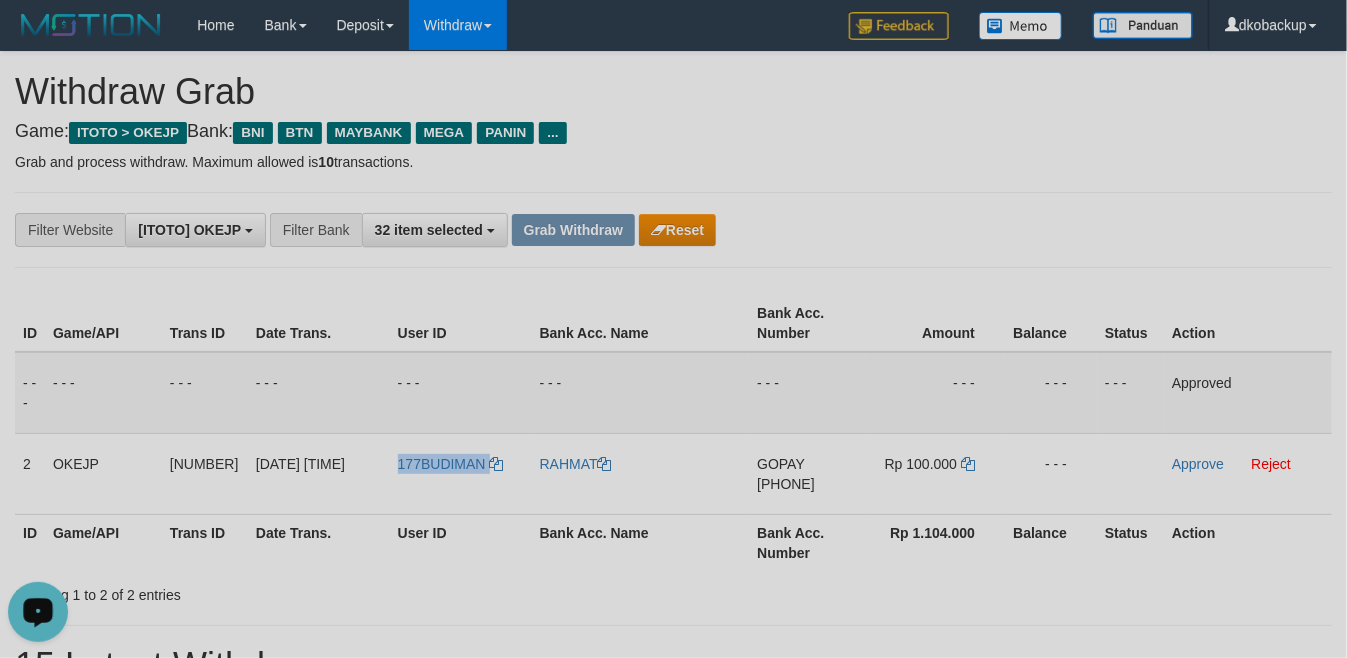 copy on "177BUDIMAN" 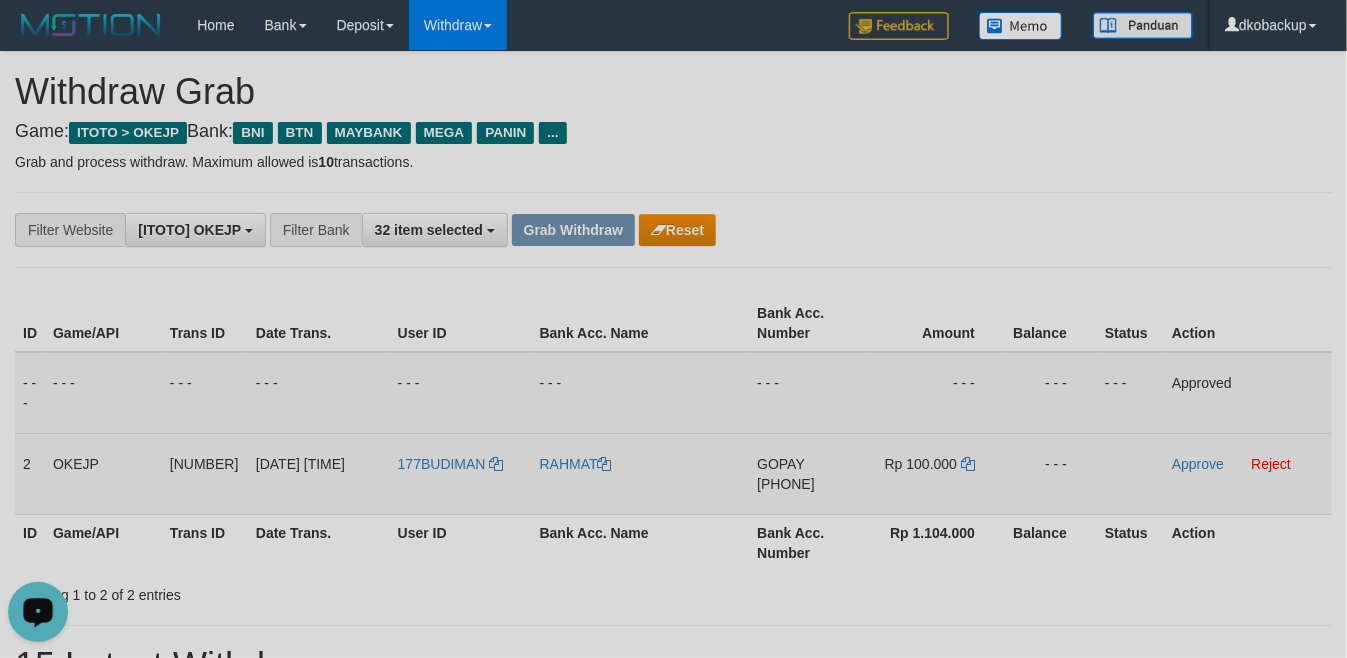 click on "RAHMAT" at bounding box center [641, 473] 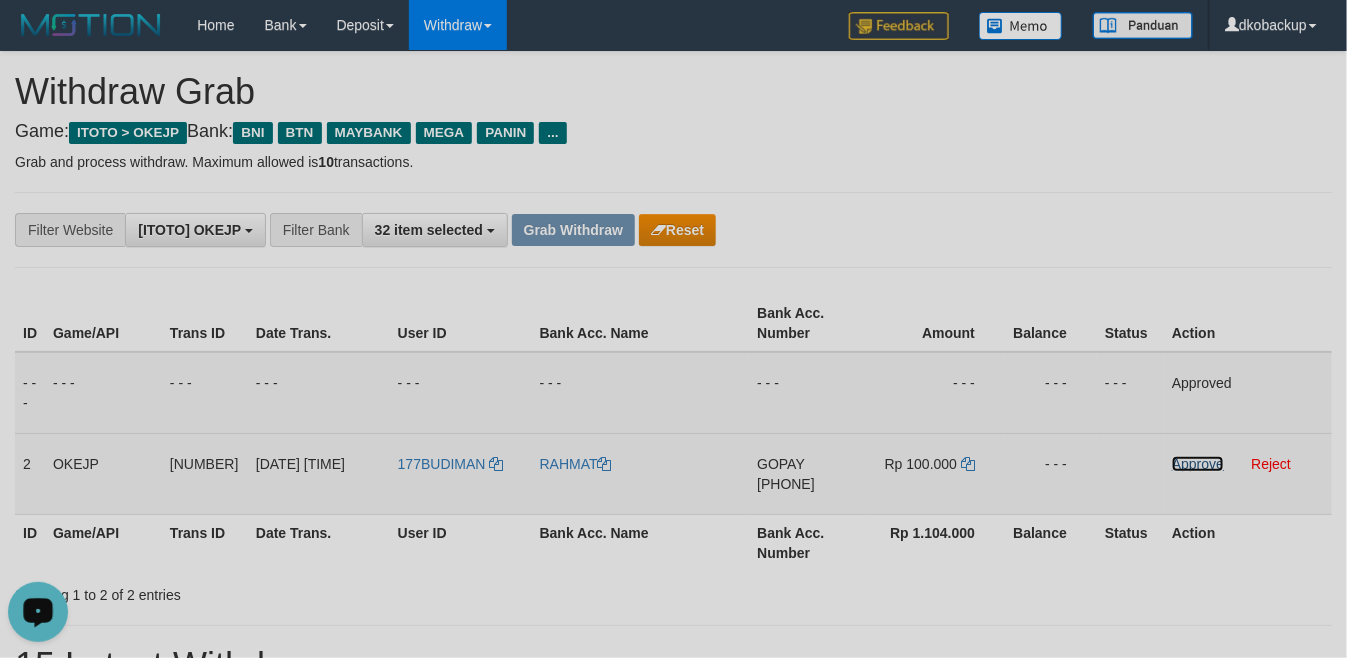 click on "Approve" at bounding box center (1198, 464) 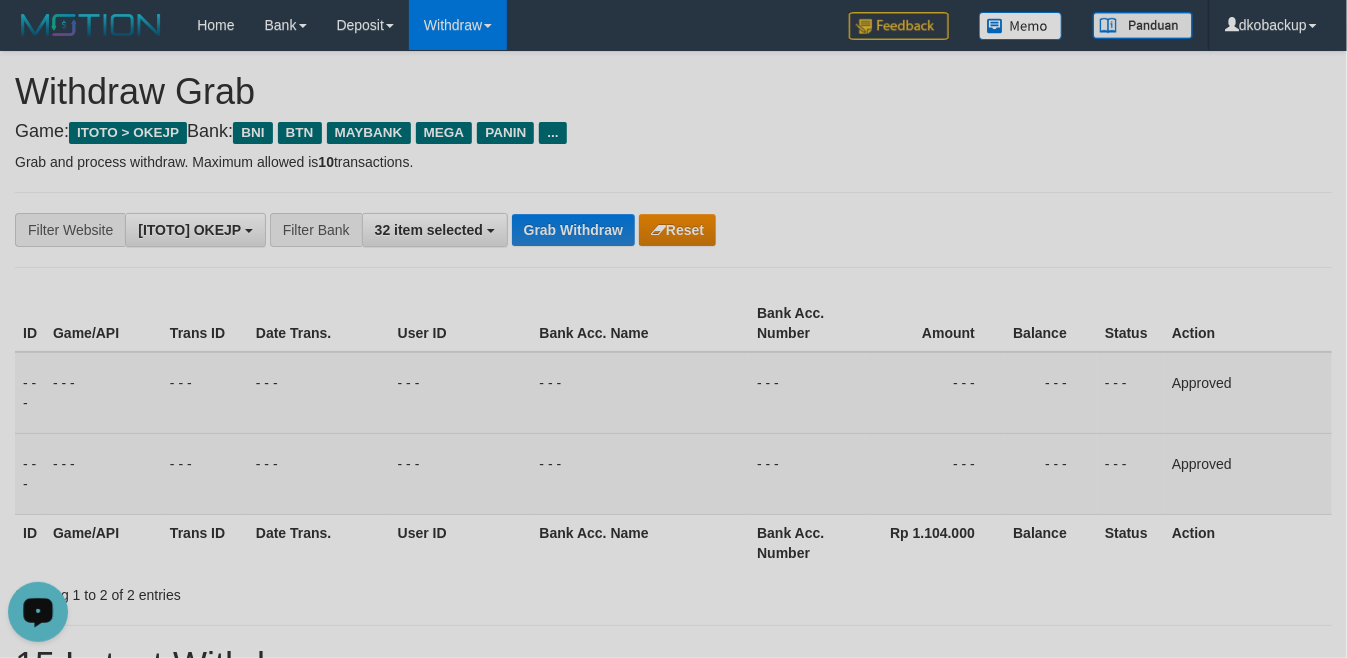 click on "**********" at bounding box center (673, 230) 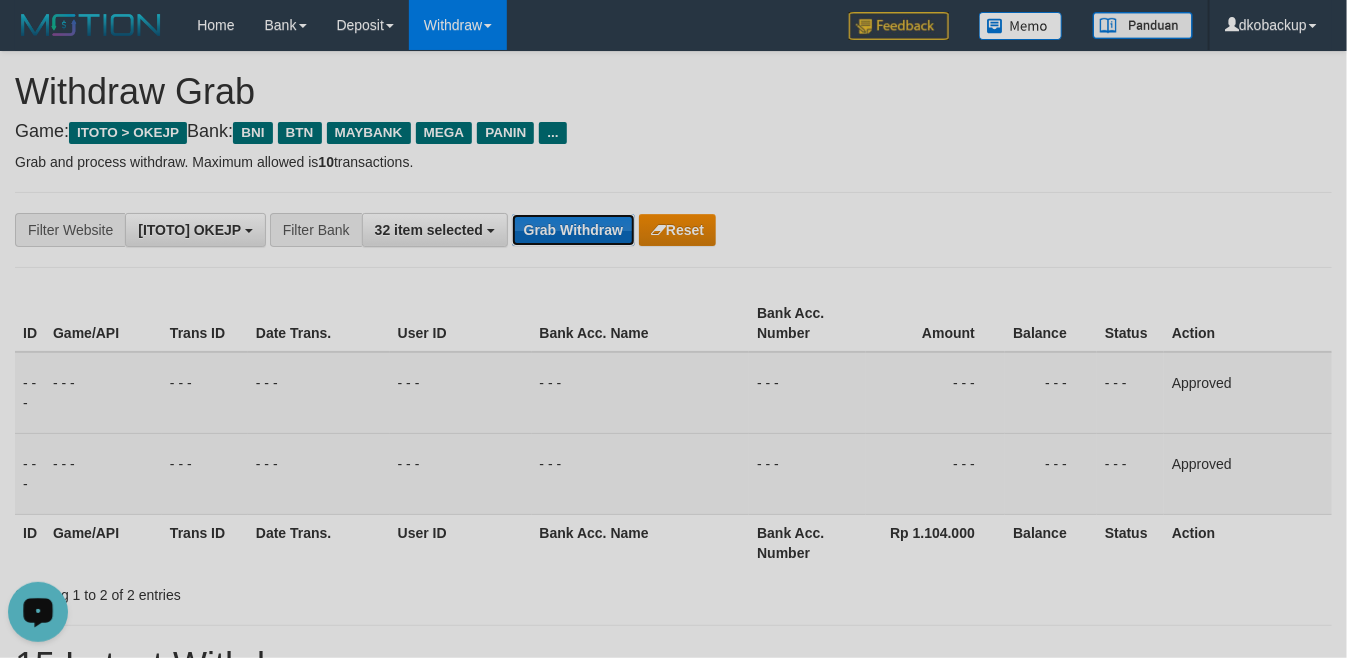 click on "Grab Withdraw" at bounding box center [573, 230] 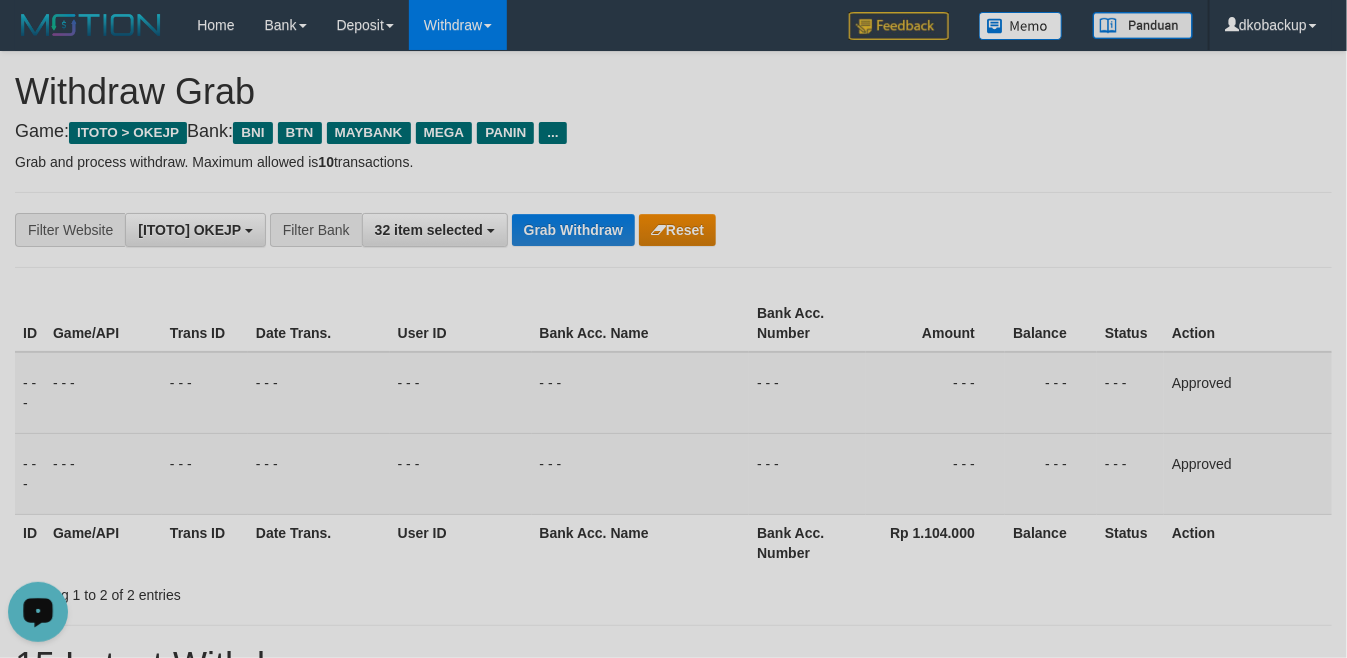 click on "**********" at bounding box center (561, 230) 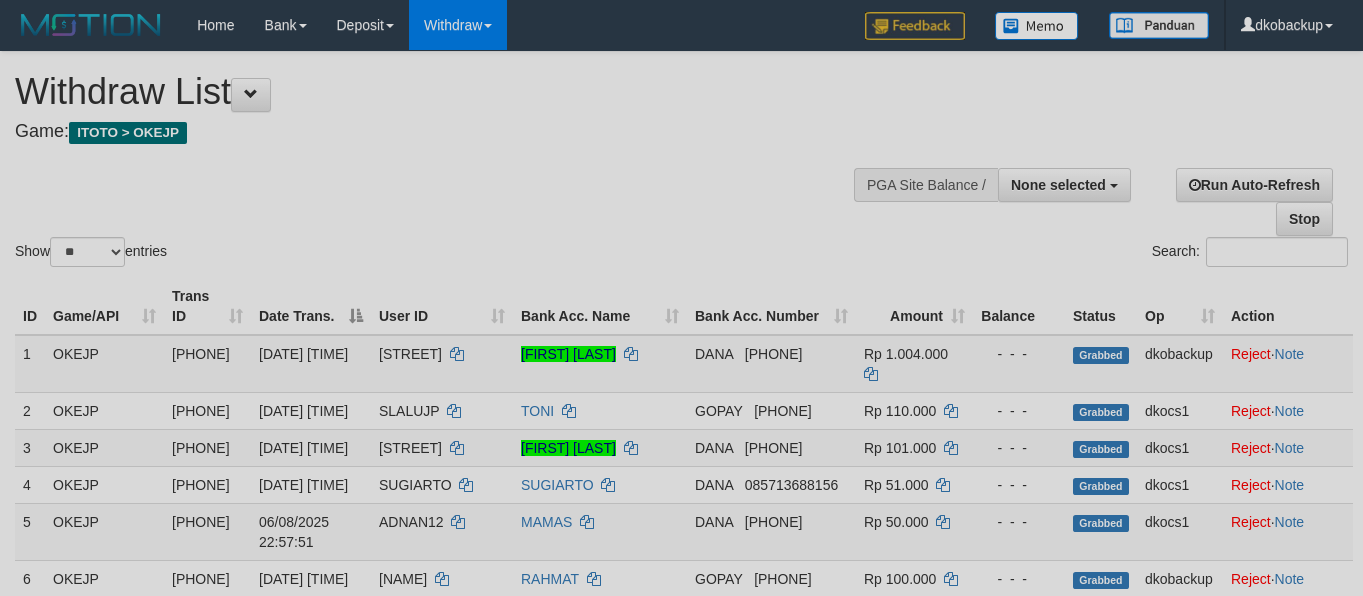 select 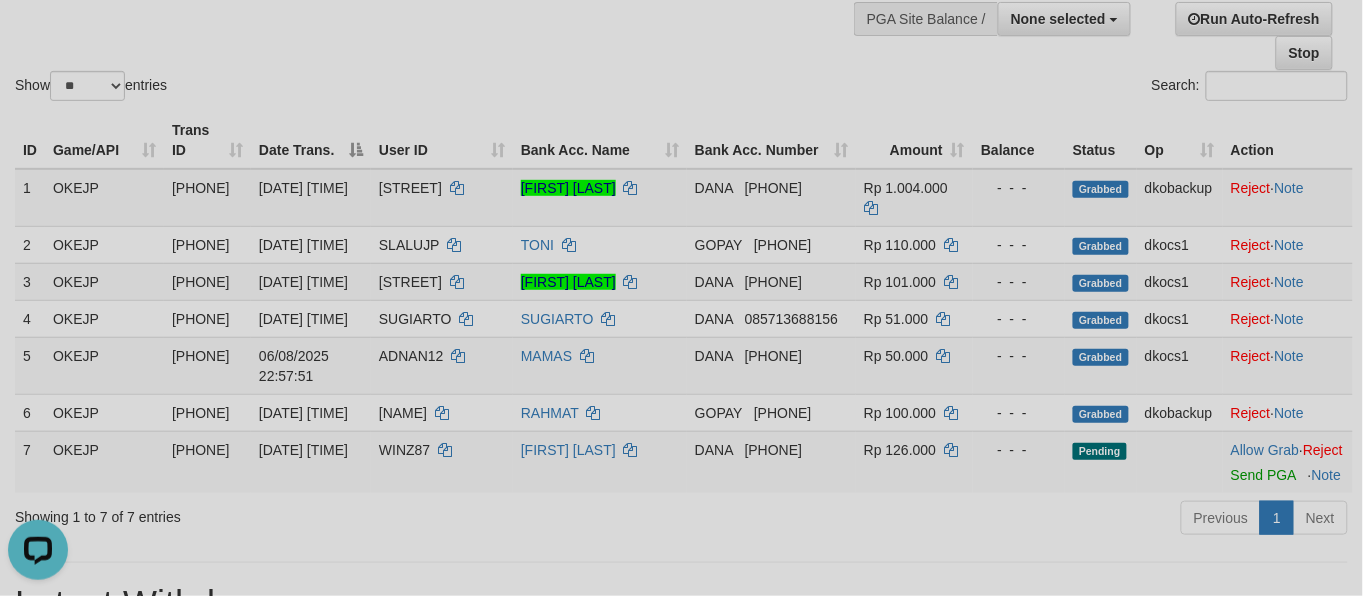 scroll, scrollTop: 0, scrollLeft: 0, axis: both 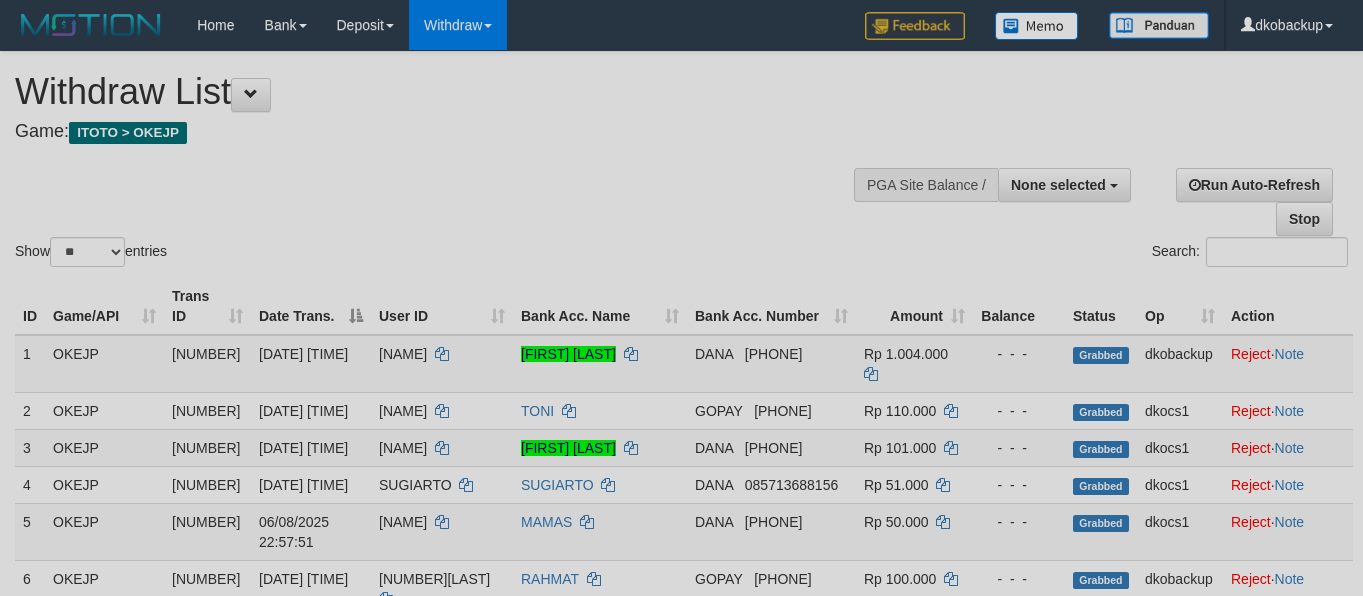 select 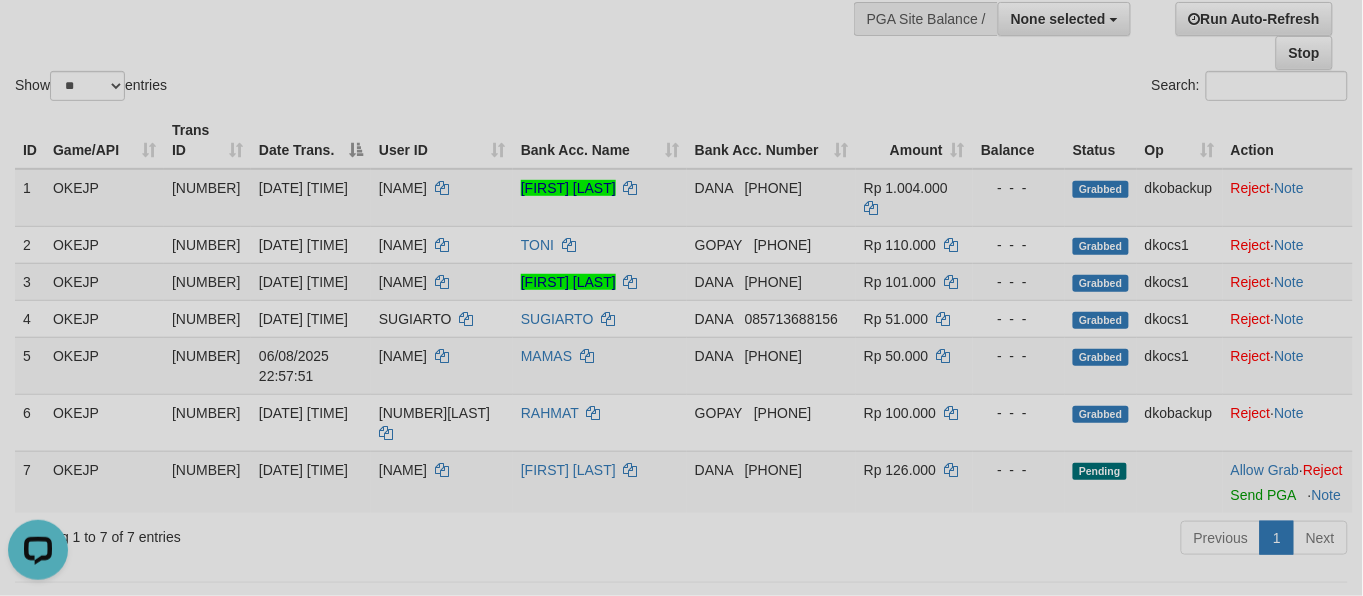 scroll, scrollTop: 0, scrollLeft: 0, axis: both 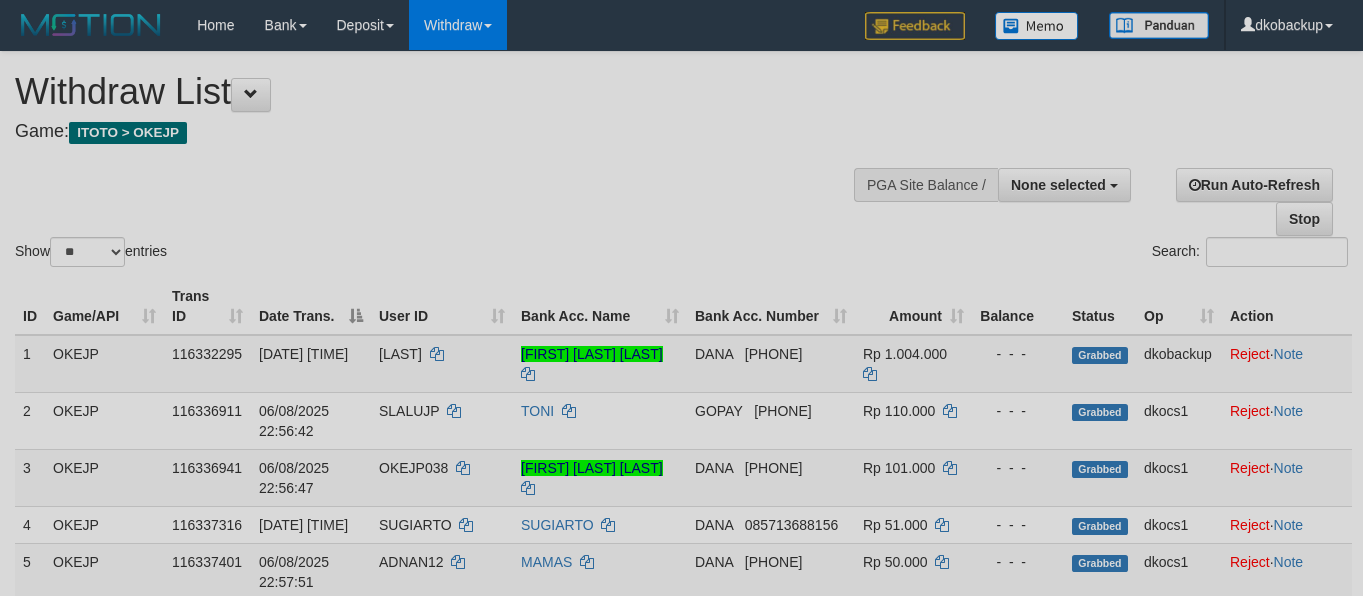 select 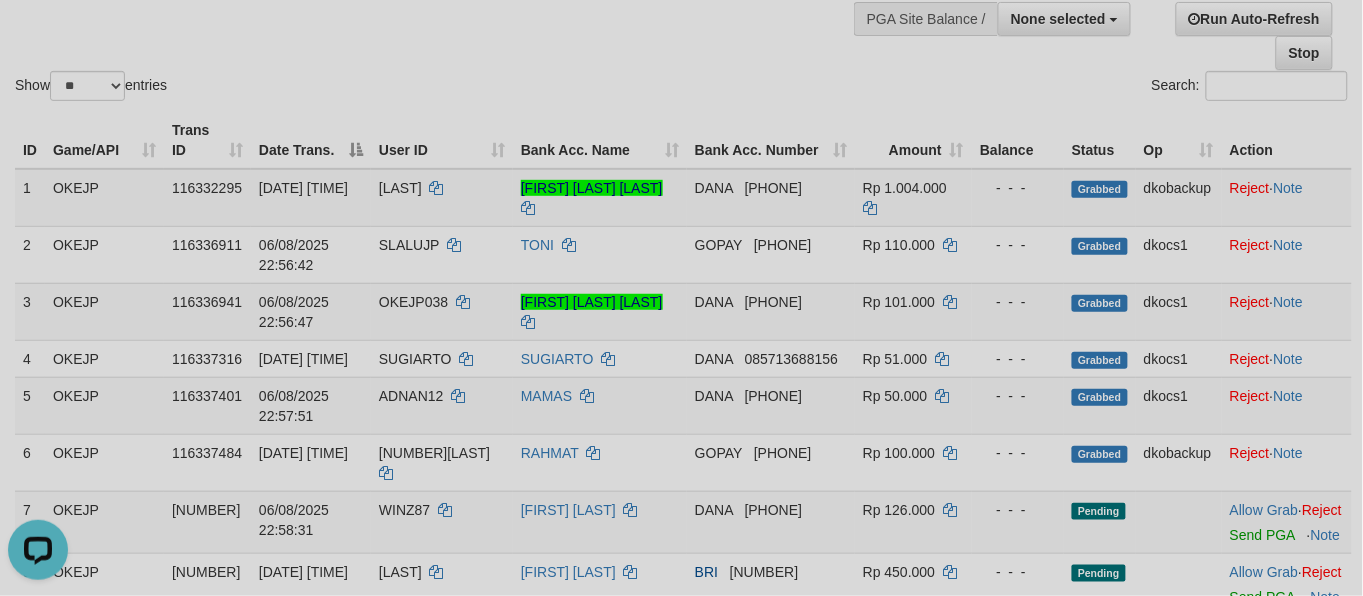 scroll, scrollTop: 0, scrollLeft: 0, axis: both 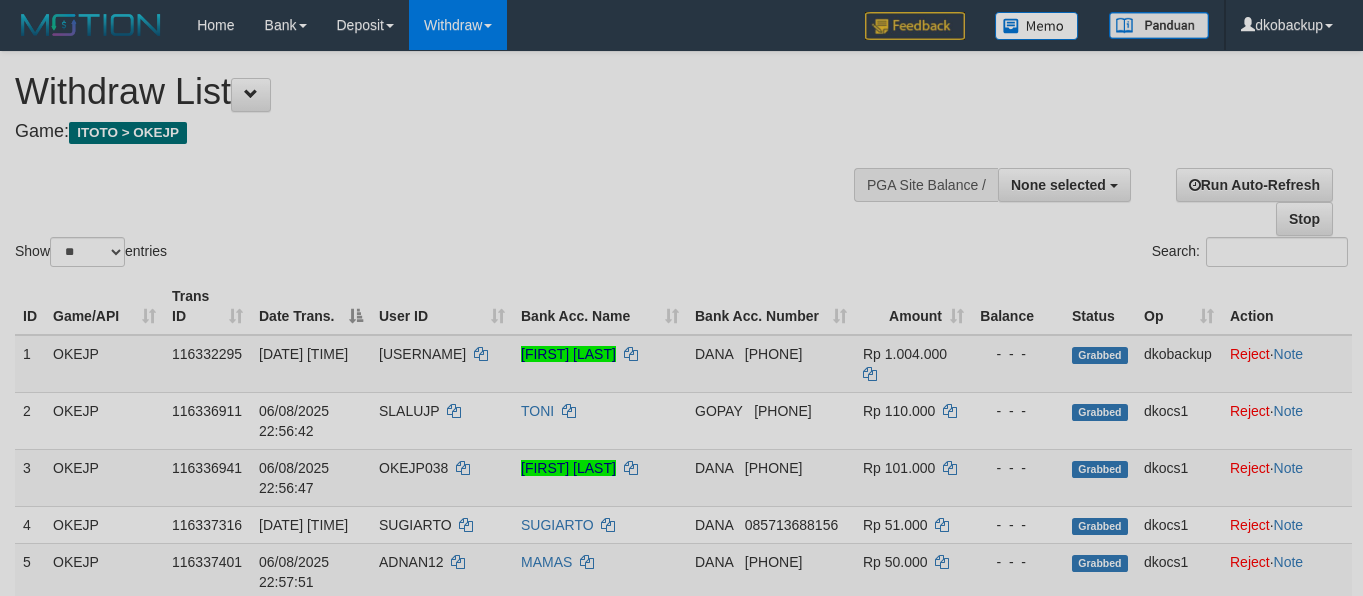 select 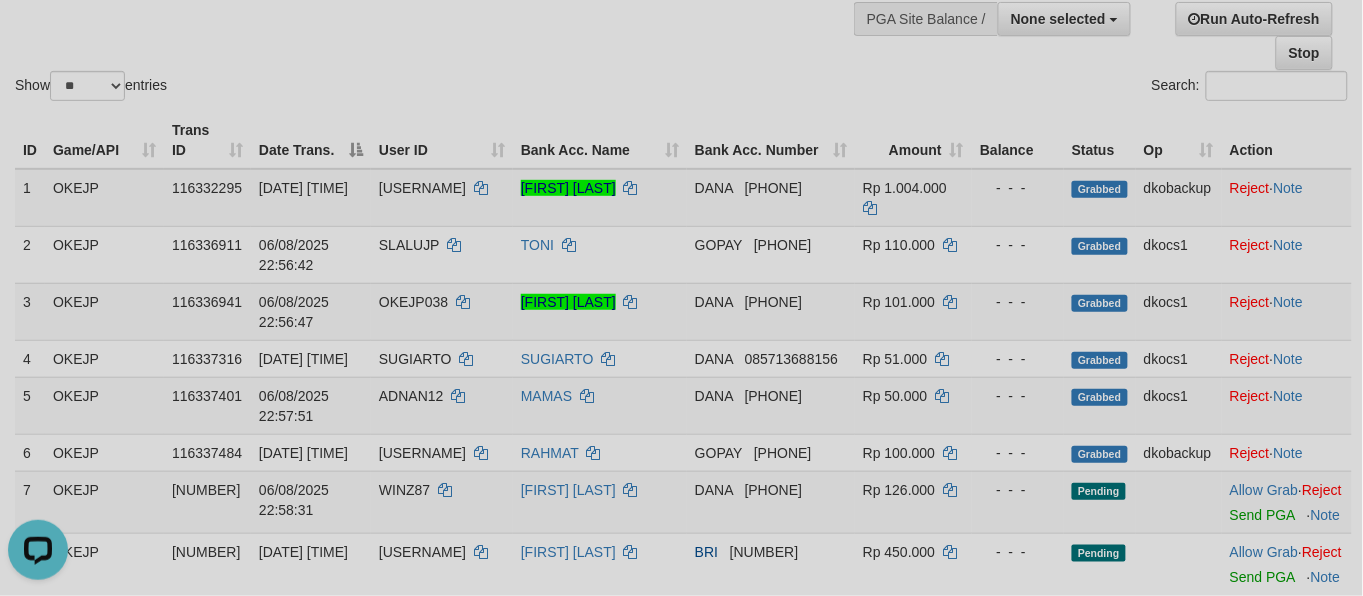 scroll, scrollTop: 0, scrollLeft: 0, axis: both 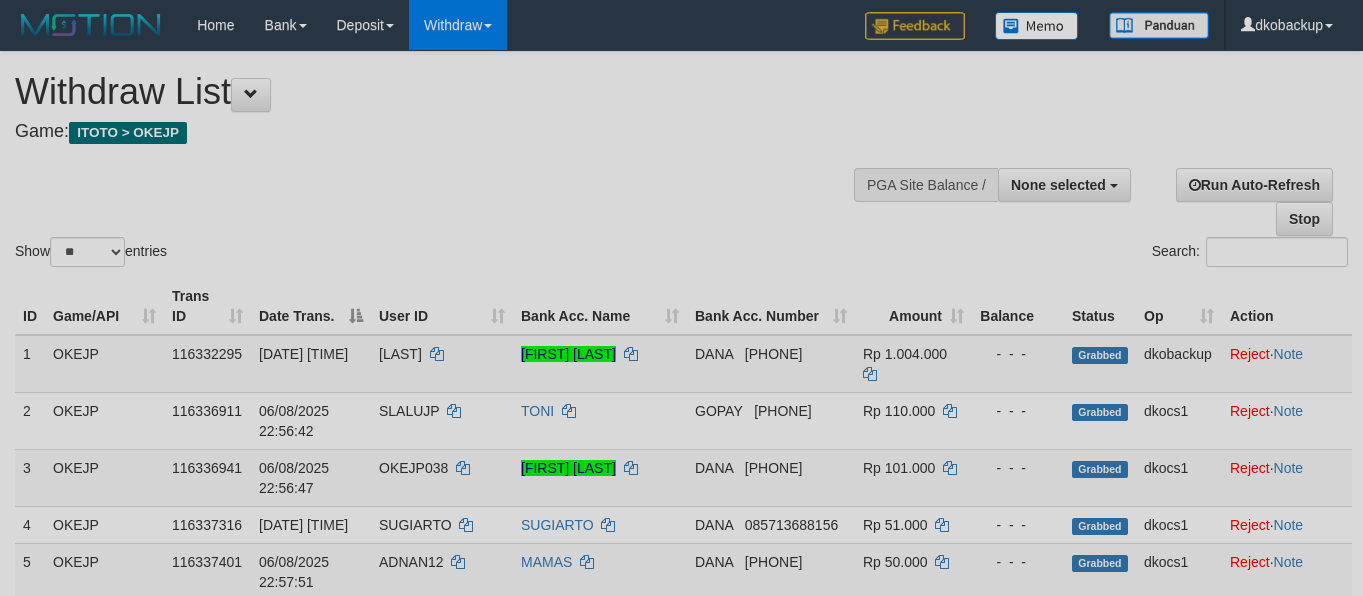 select 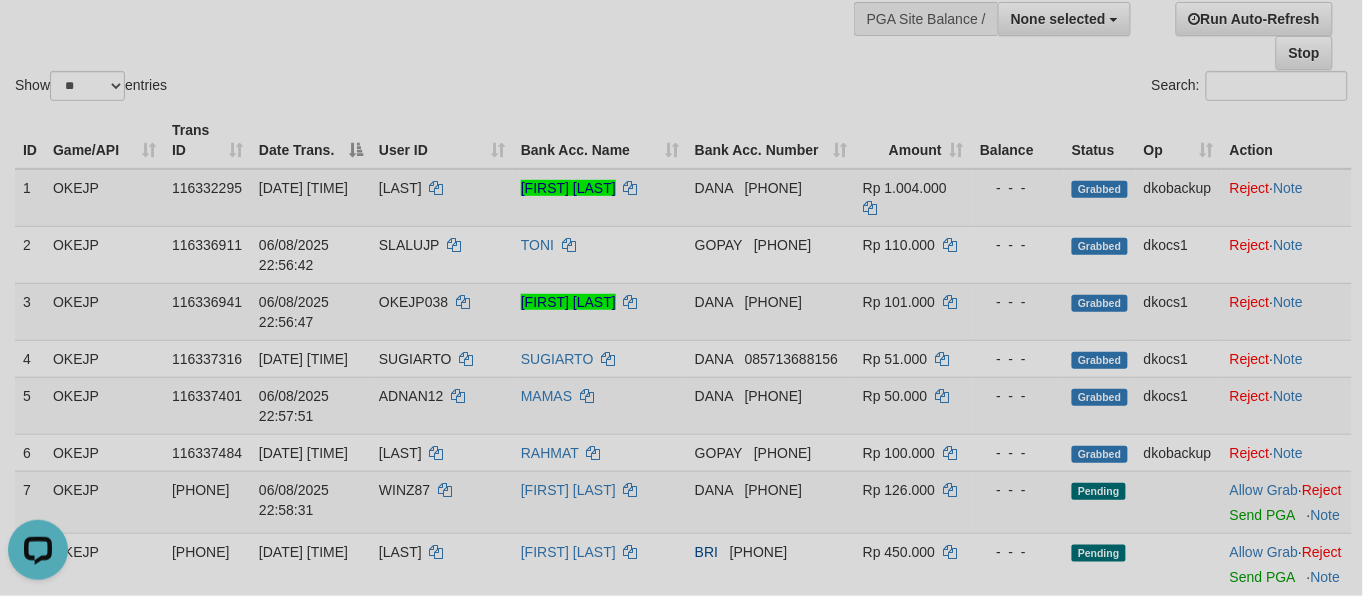 scroll, scrollTop: 0, scrollLeft: 0, axis: both 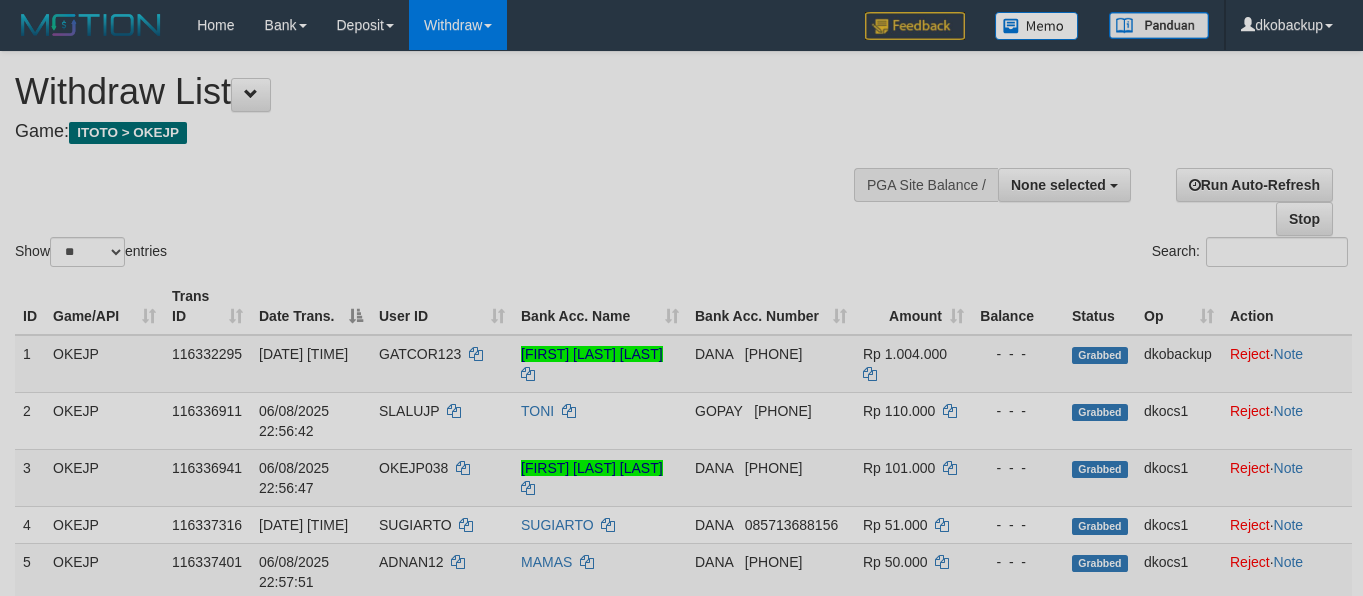 select 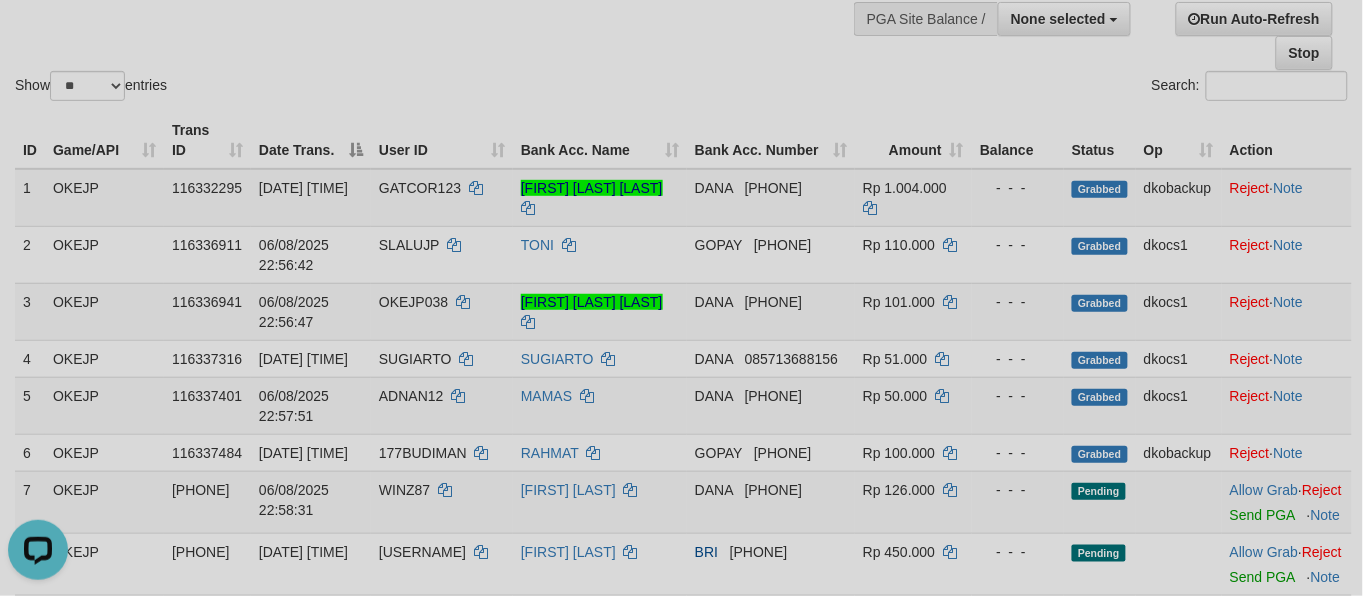 scroll, scrollTop: 0, scrollLeft: 0, axis: both 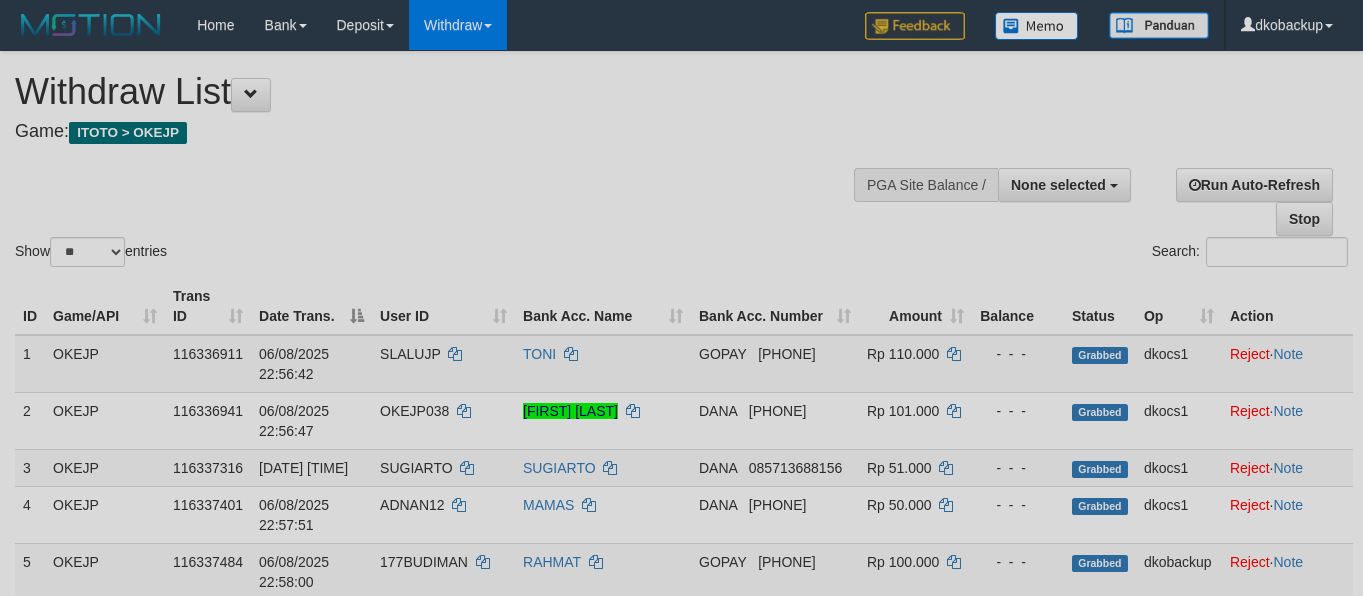 select 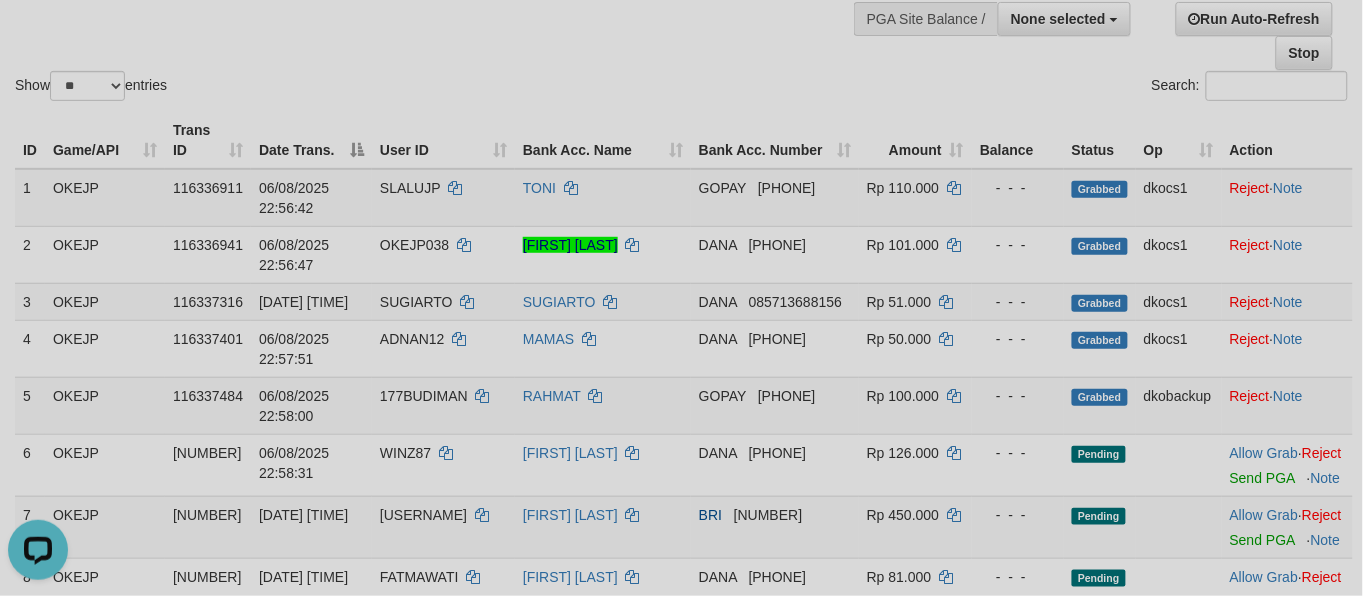 scroll, scrollTop: 0, scrollLeft: 0, axis: both 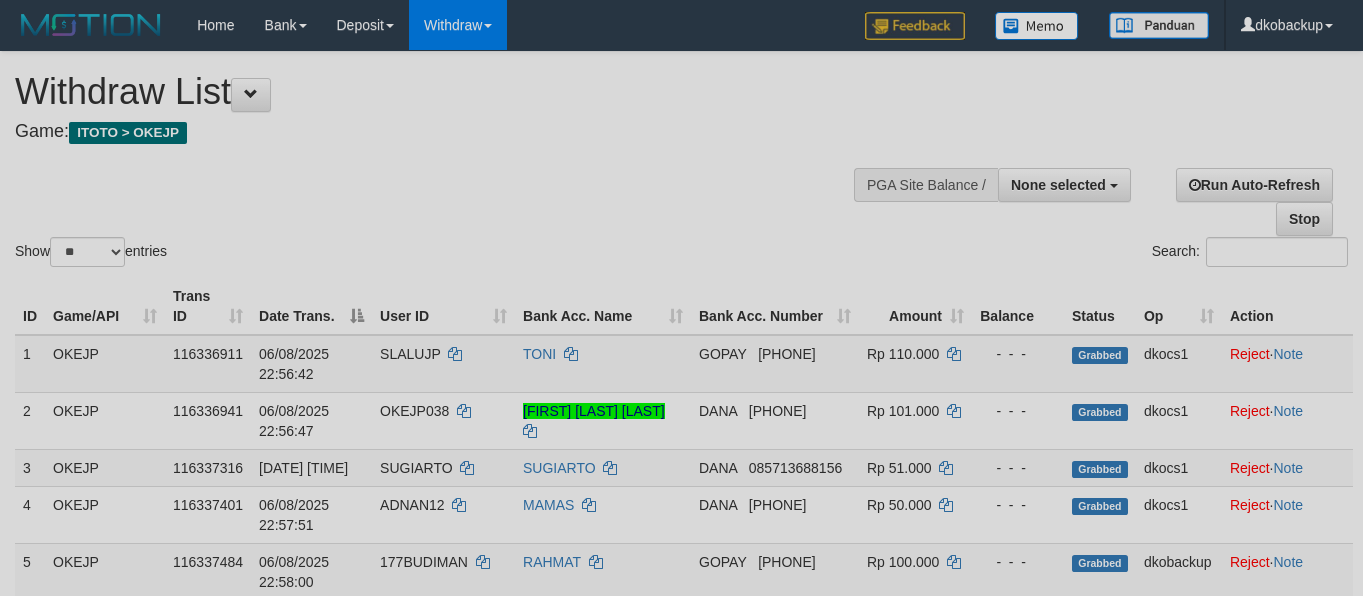 select 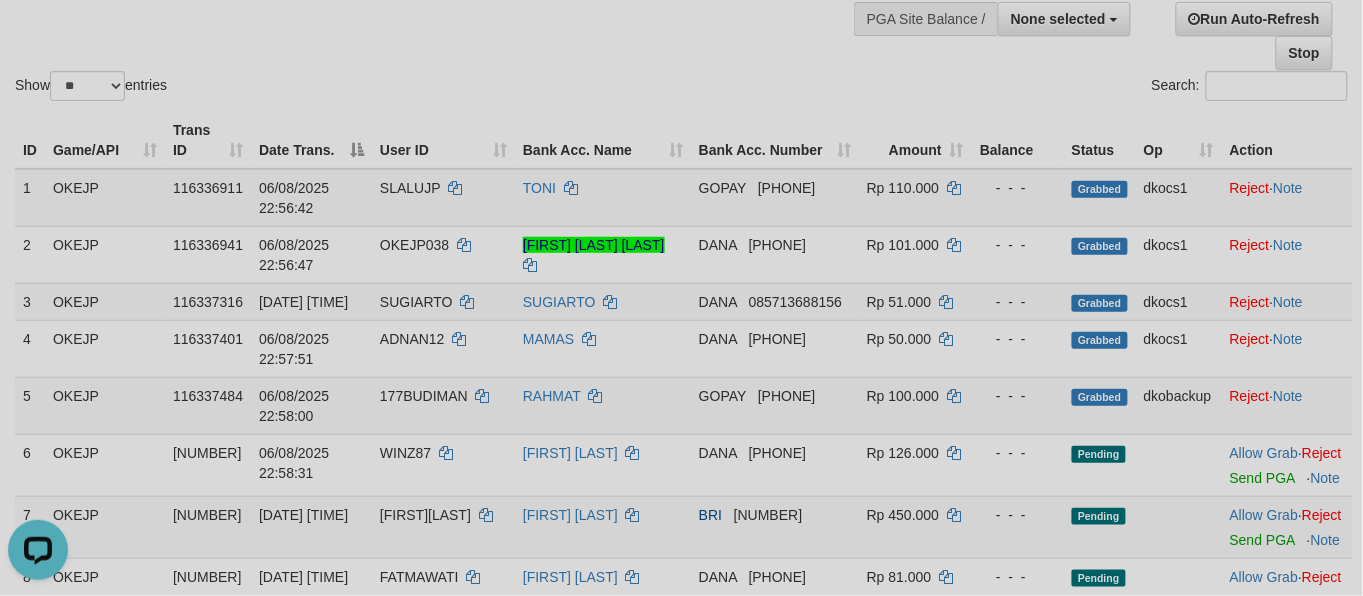 scroll, scrollTop: 0, scrollLeft: 0, axis: both 